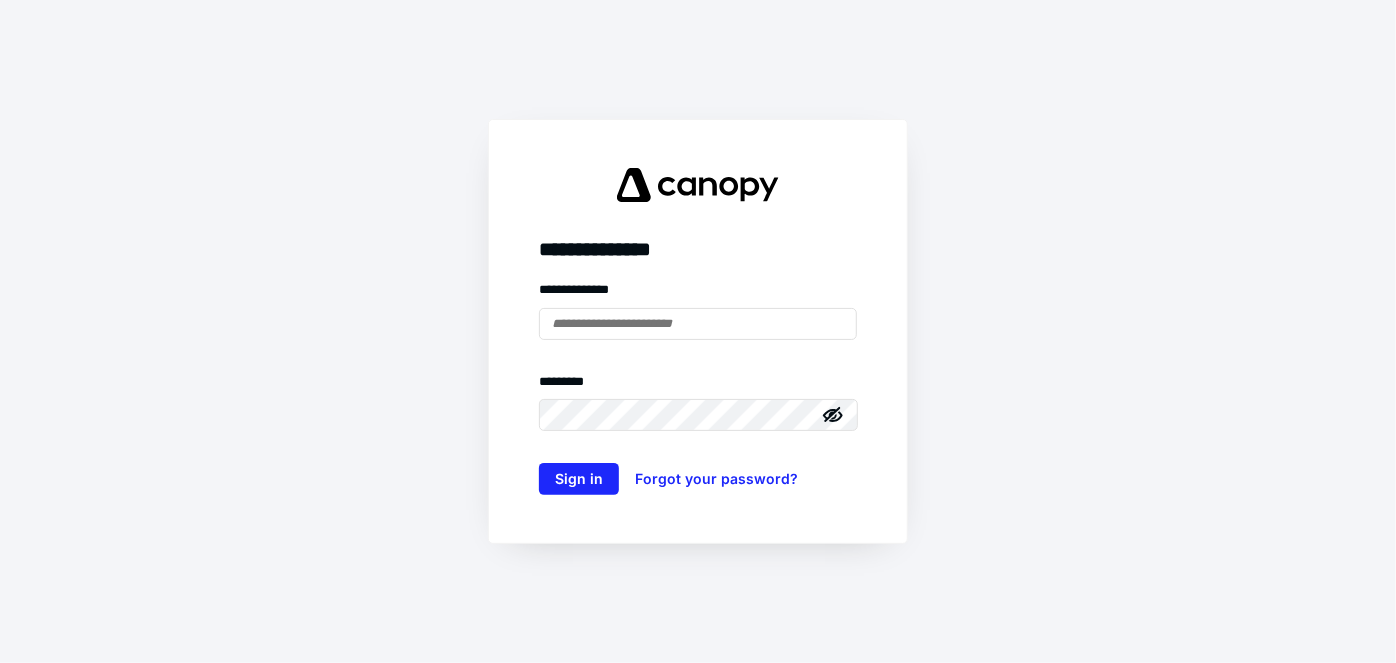 scroll, scrollTop: 0, scrollLeft: 0, axis: both 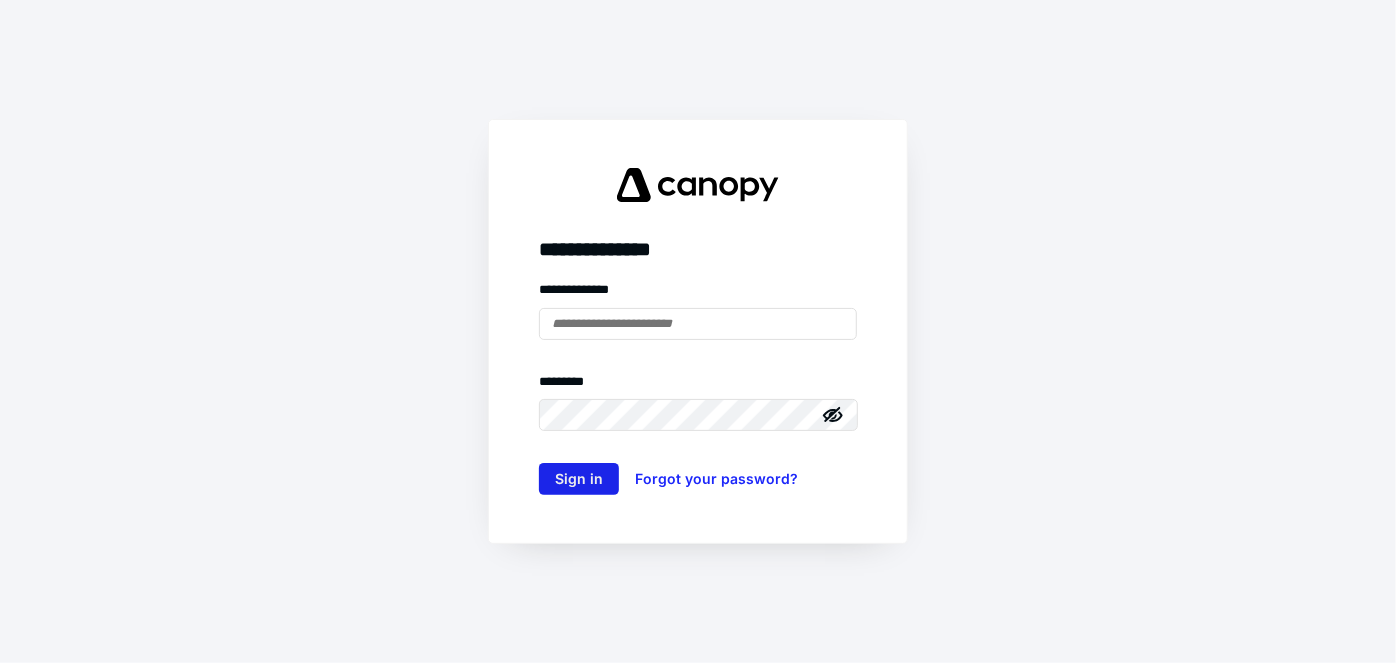 type on "**********" 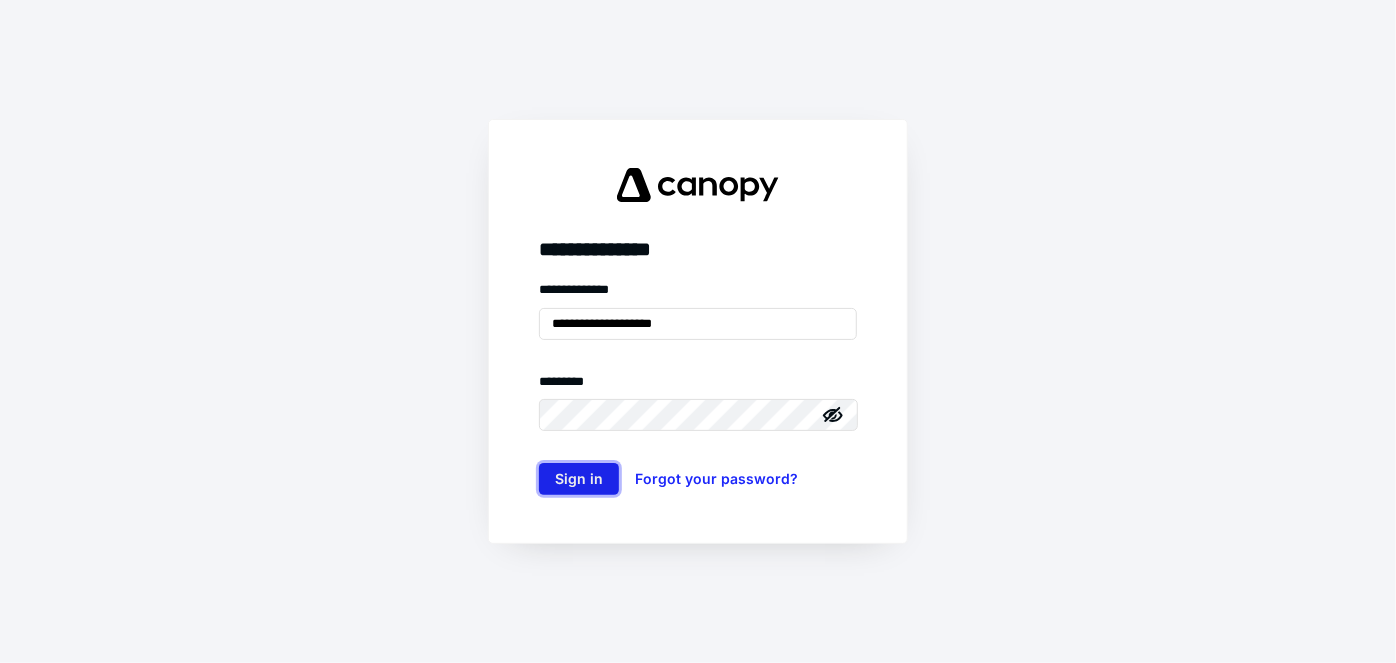 click on "Sign in" at bounding box center (579, 479) 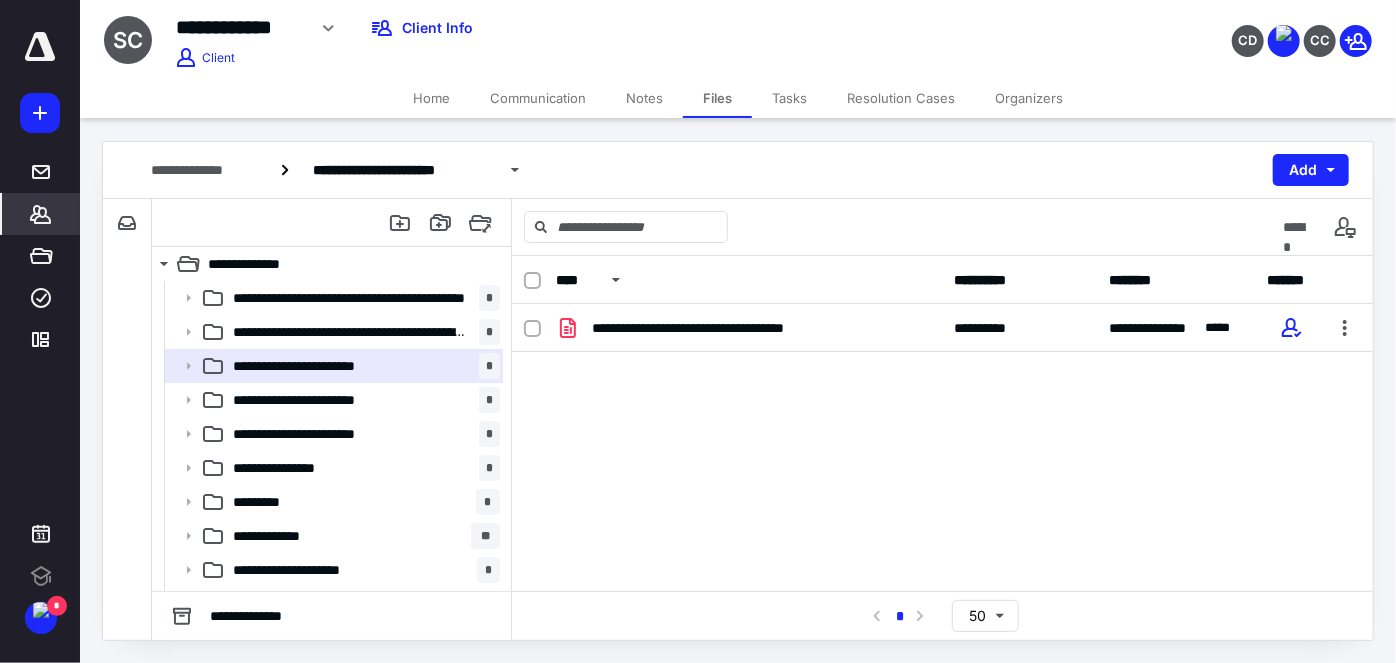 scroll, scrollTop: 0, scrollLeft: 0, axis: both 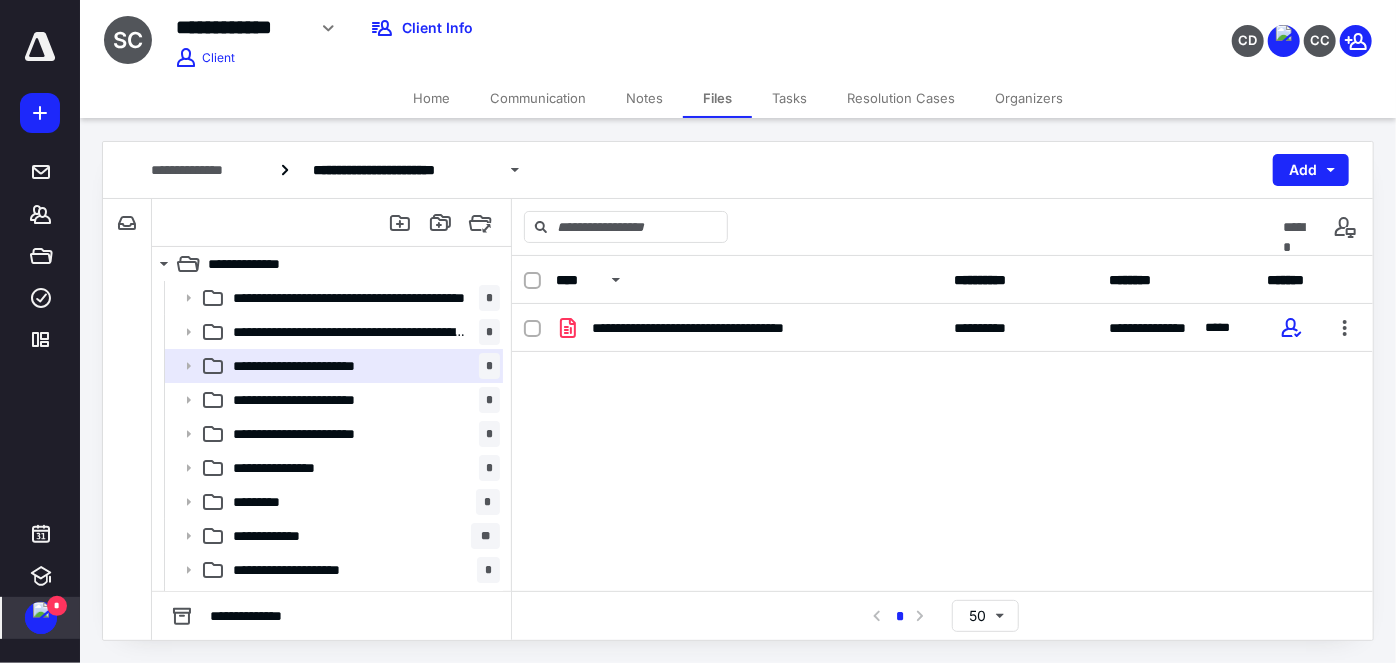 click on "*" at bounding box center (57, 606) 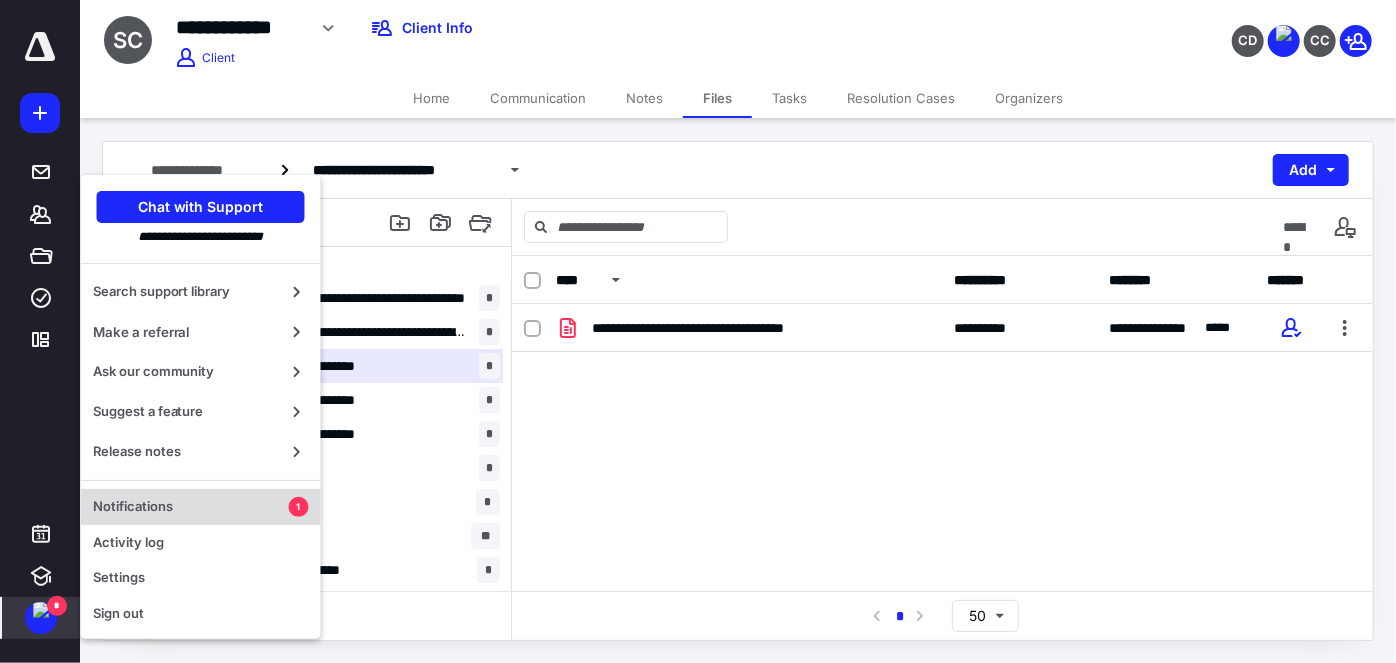 click on "Notifications 1" at bounding box center (201, 507) 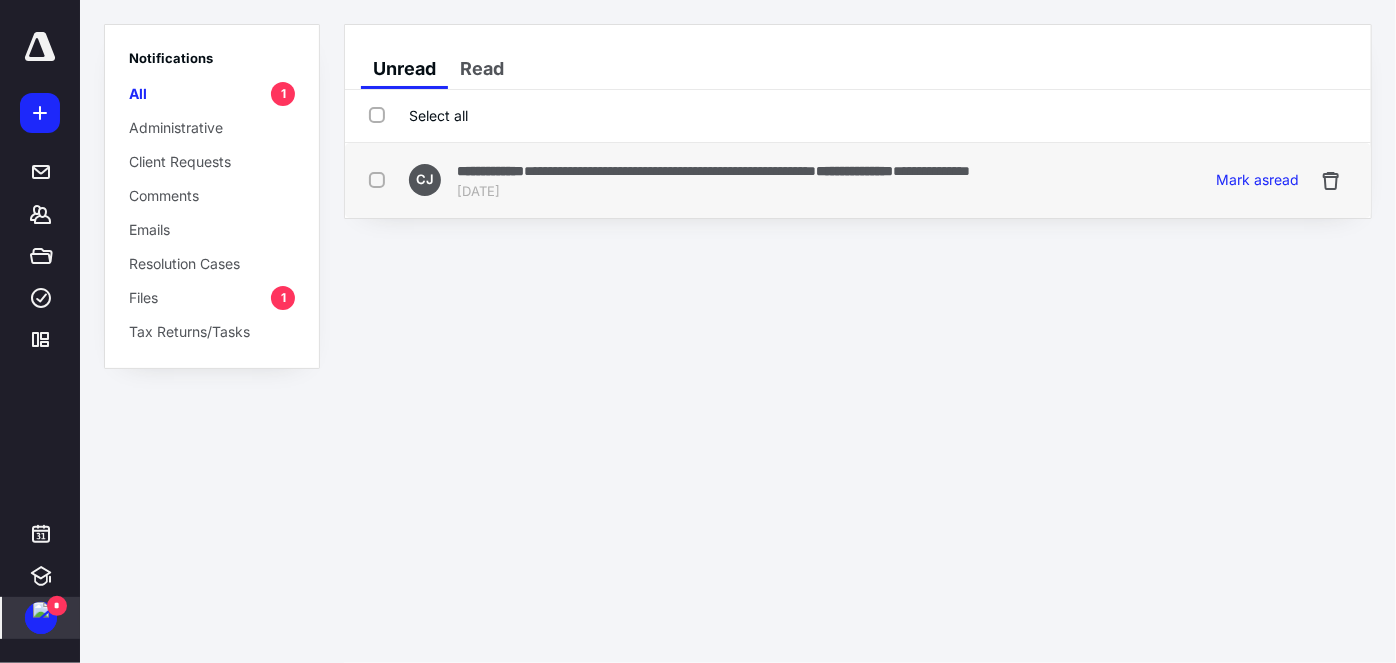 click on "**********" at bounding box center [490, 171] 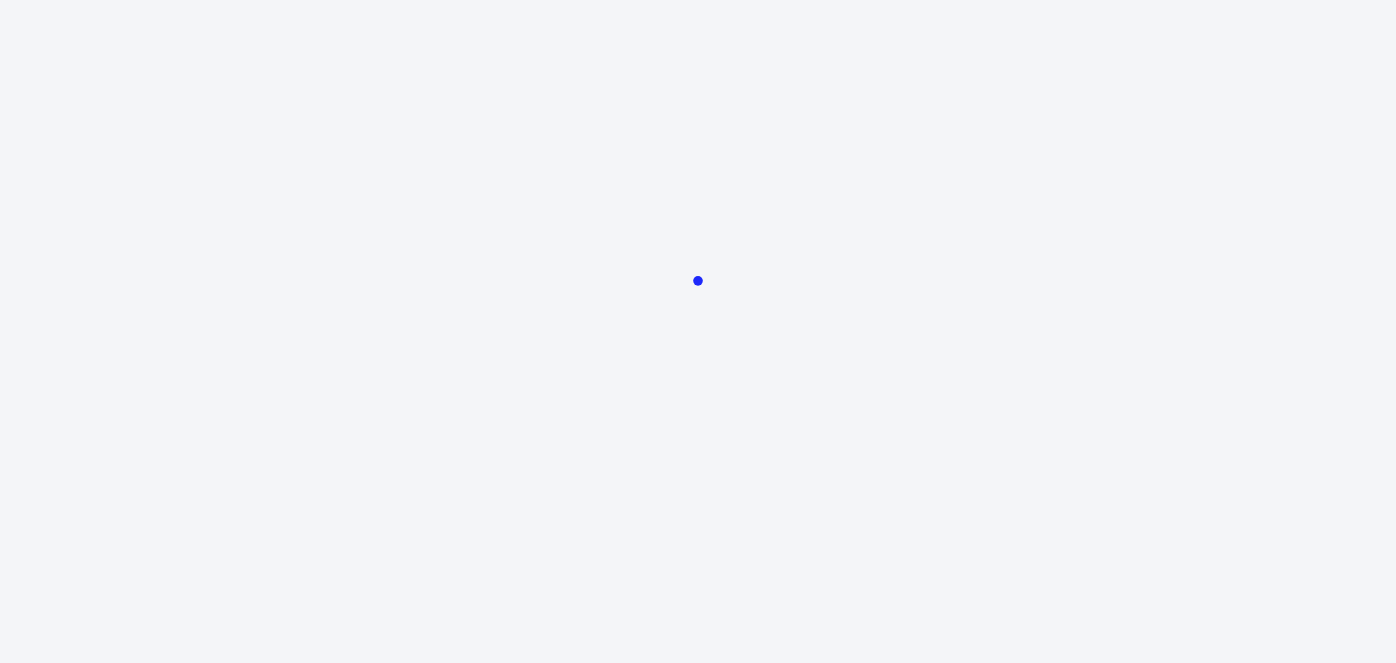 scroll, scrollTop: 0, scrollLeft: 0, axis: both 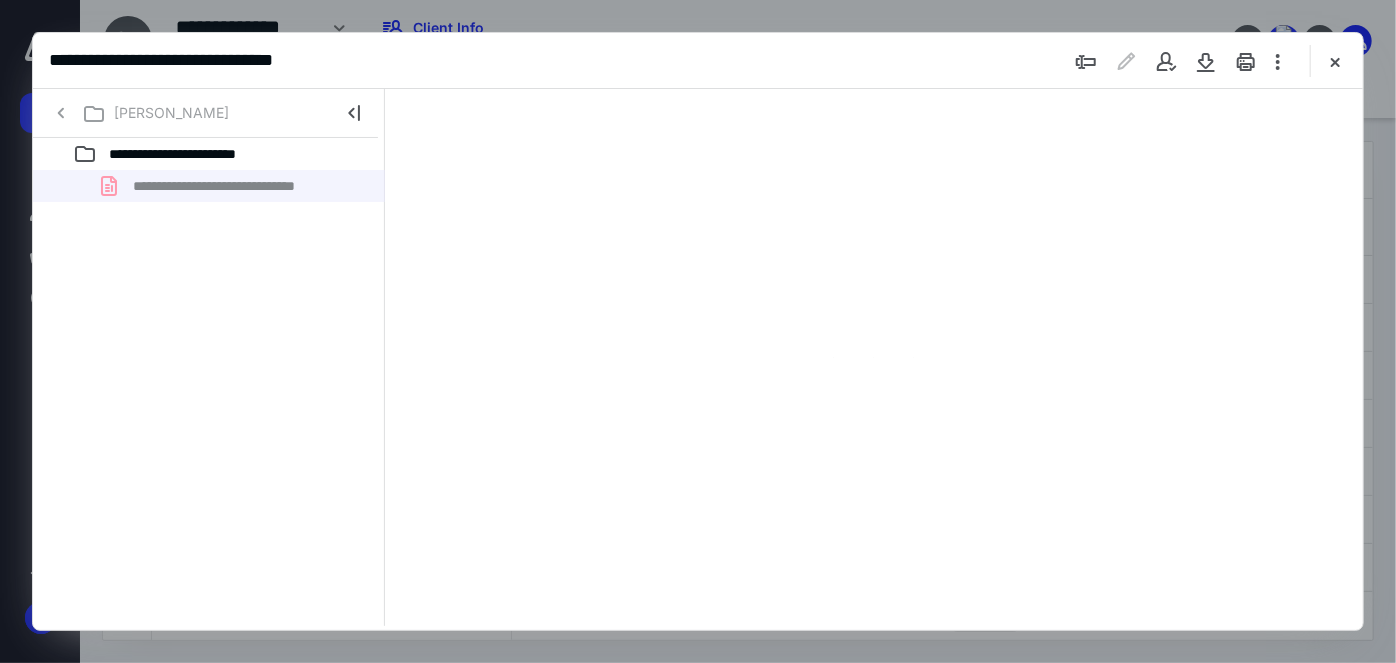 type on "58" 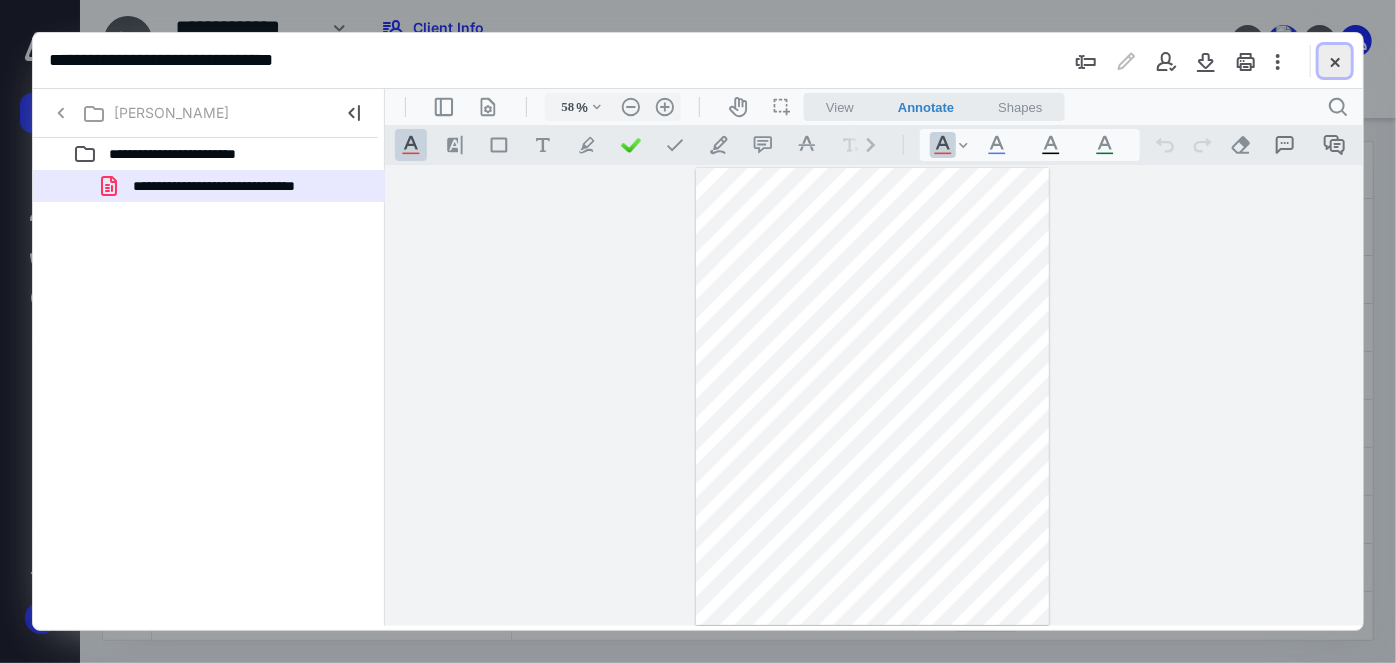 click at bounding box center [1335, 61] 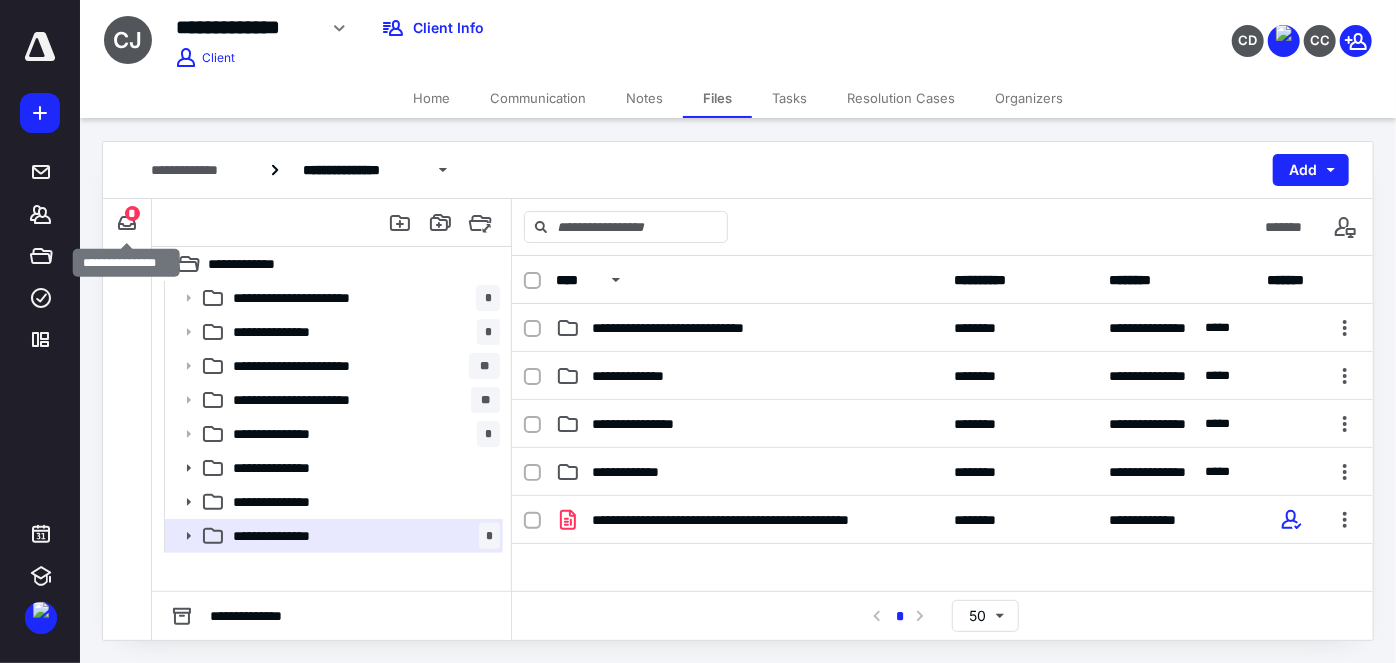 click on "*" at bounding box center [132, 213] 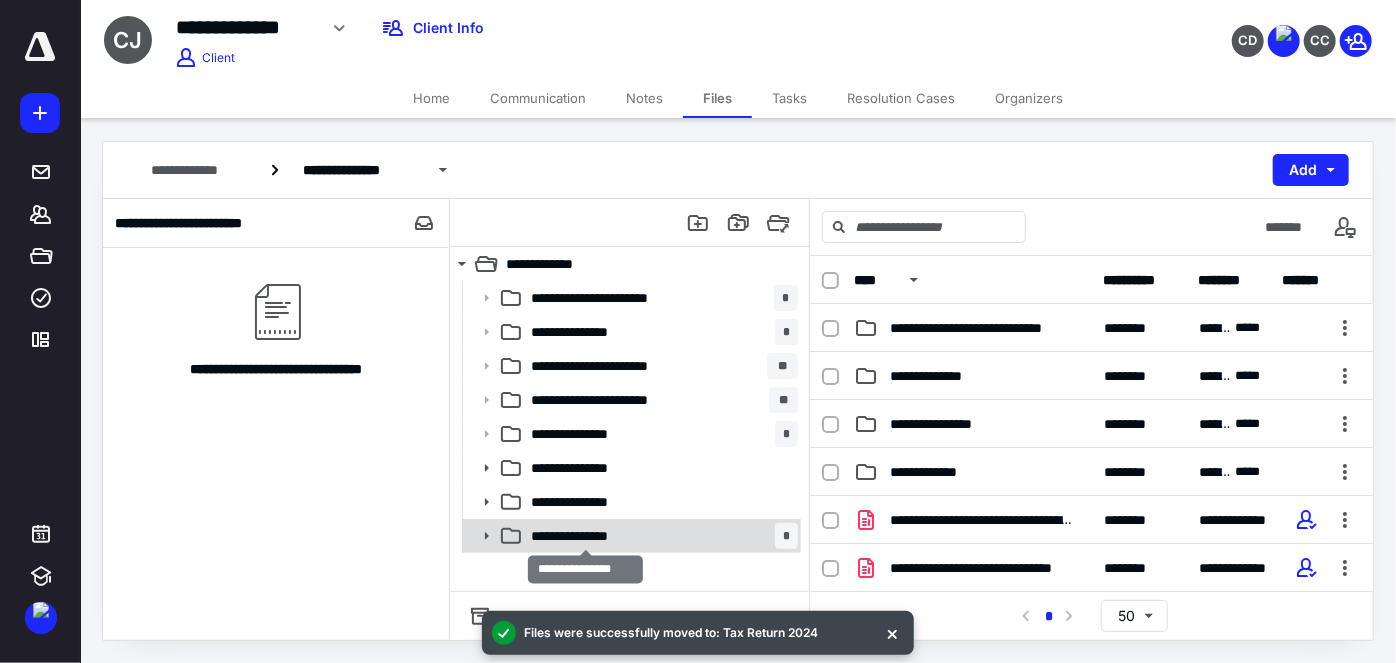 click on "**********" at bounding box center (586, 536) 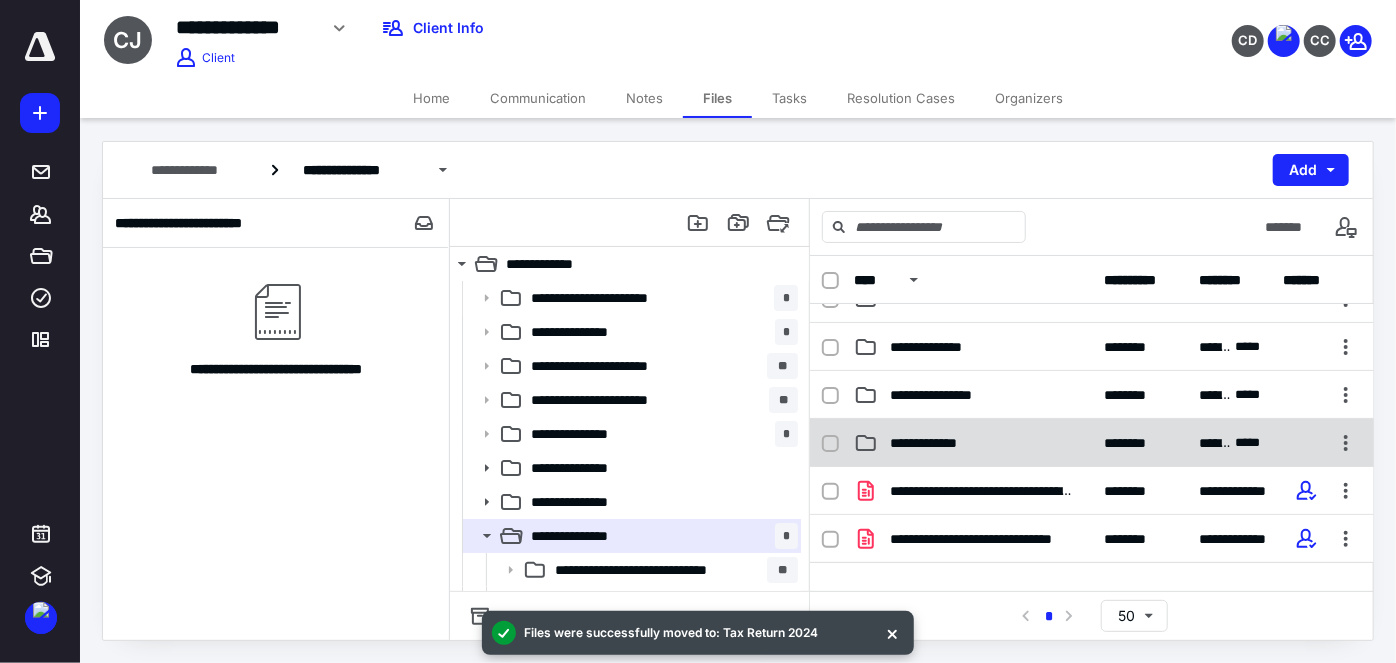 scroll, scrollTop: 0, scrollLeft: 0, axis: both 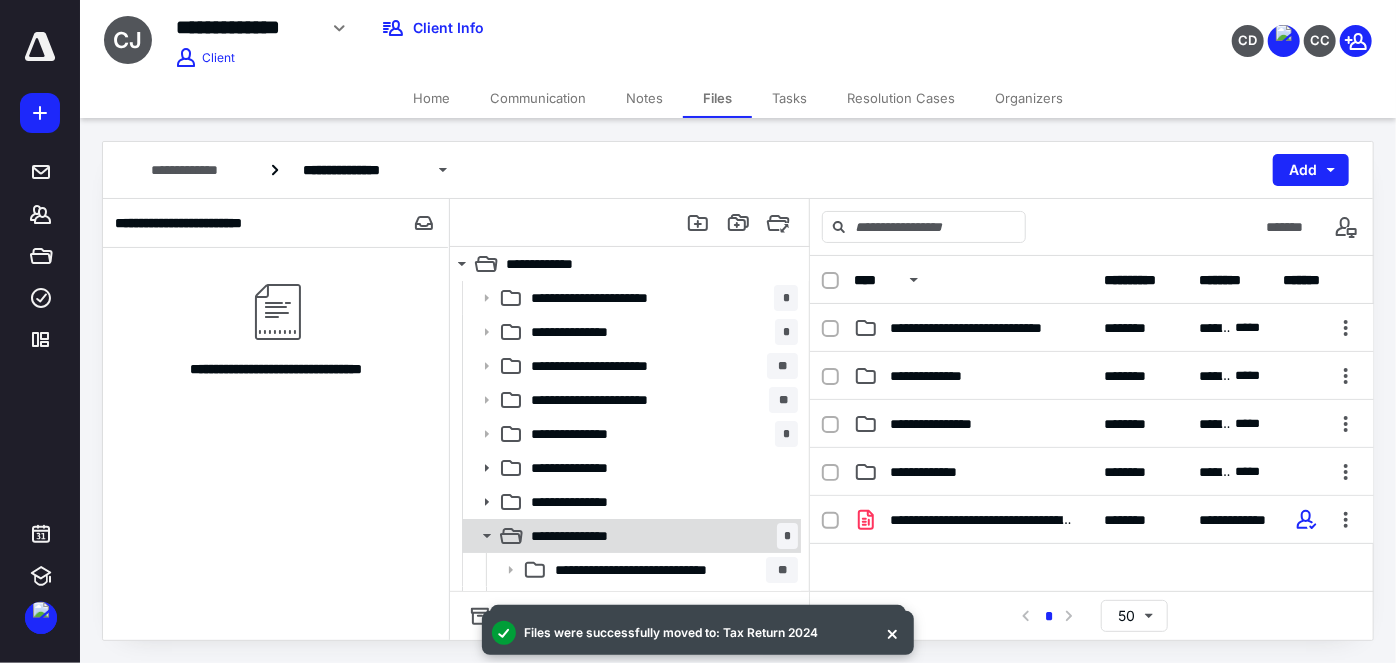 click 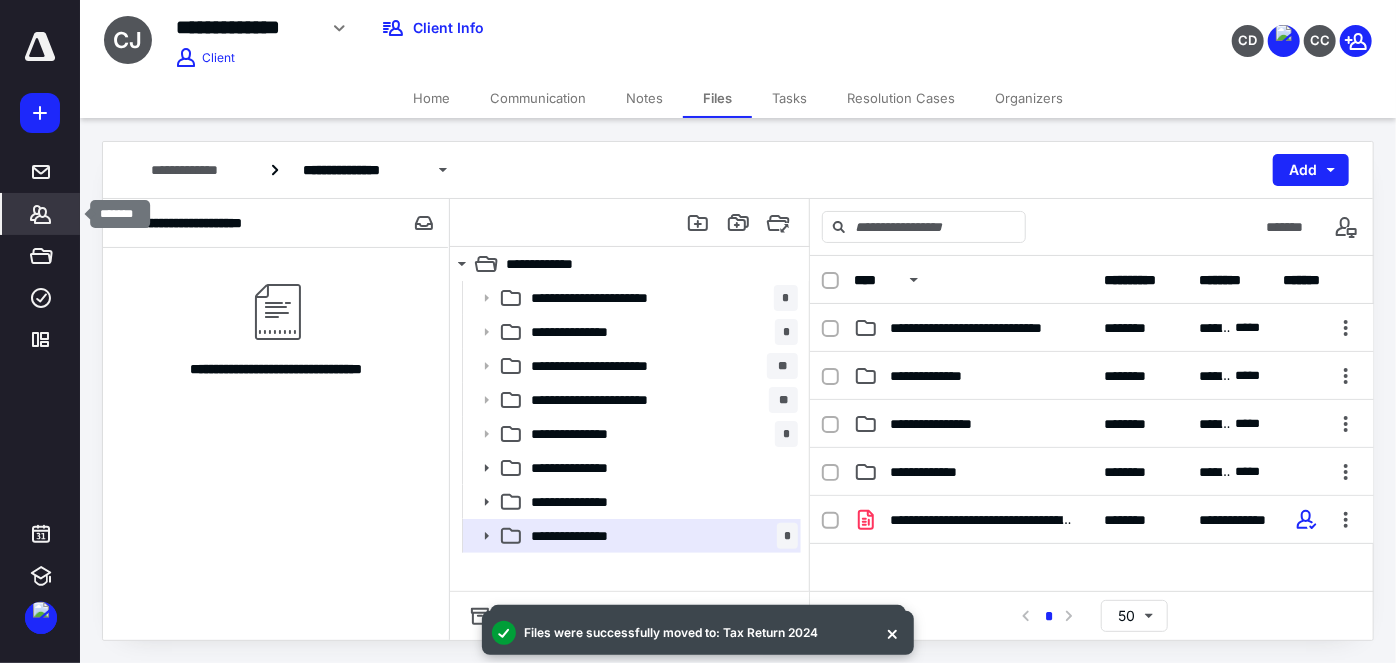 click 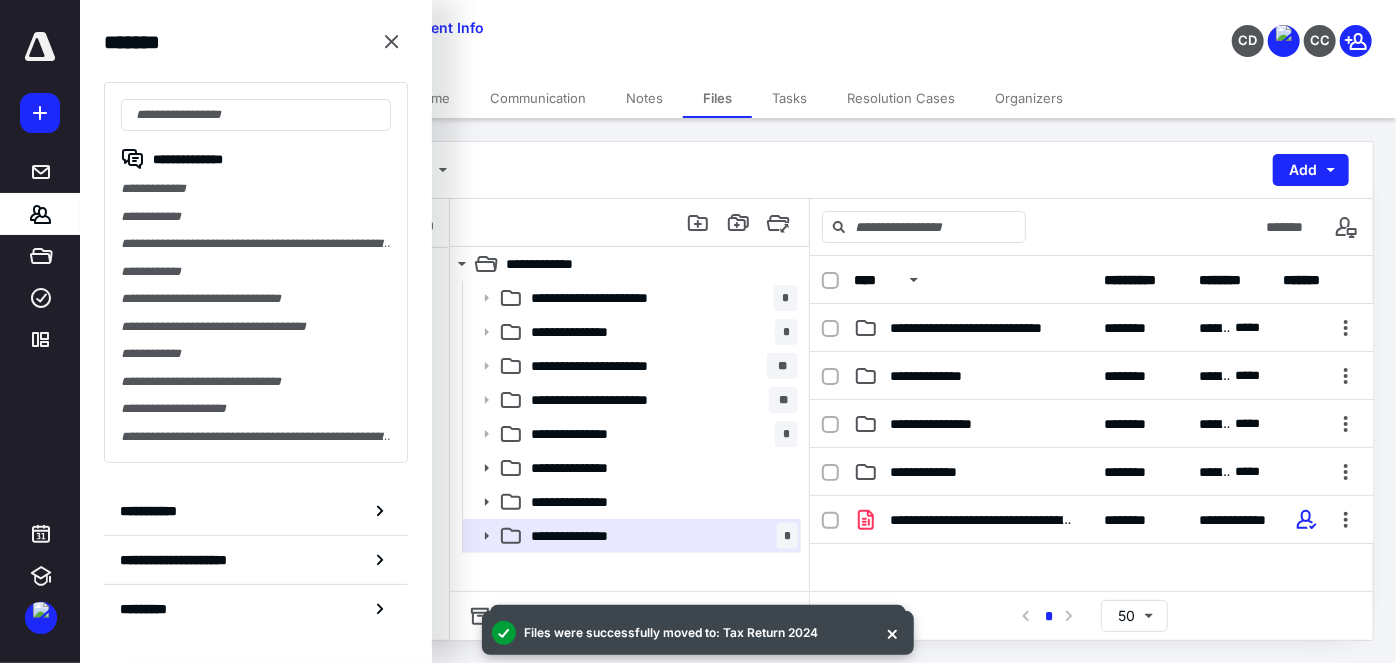click on "**********" at bounding box center (256, 272) 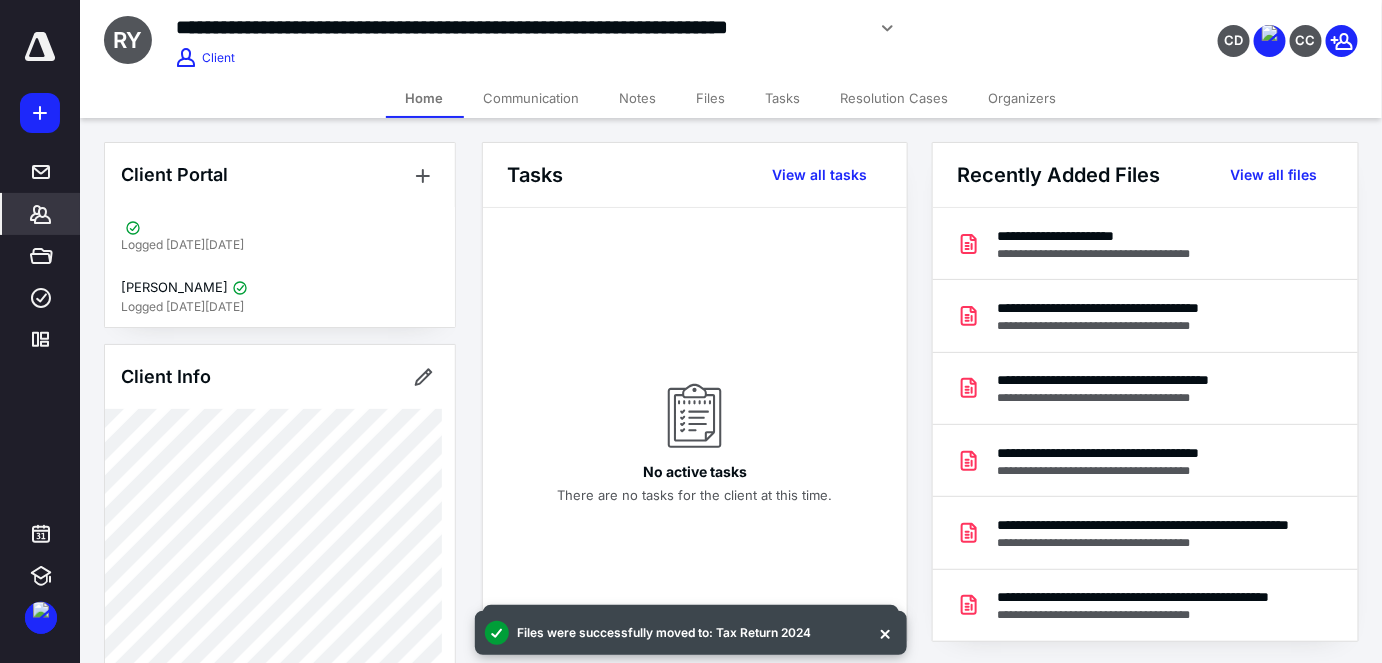 click on "Files" at bounding box center (711, 98) 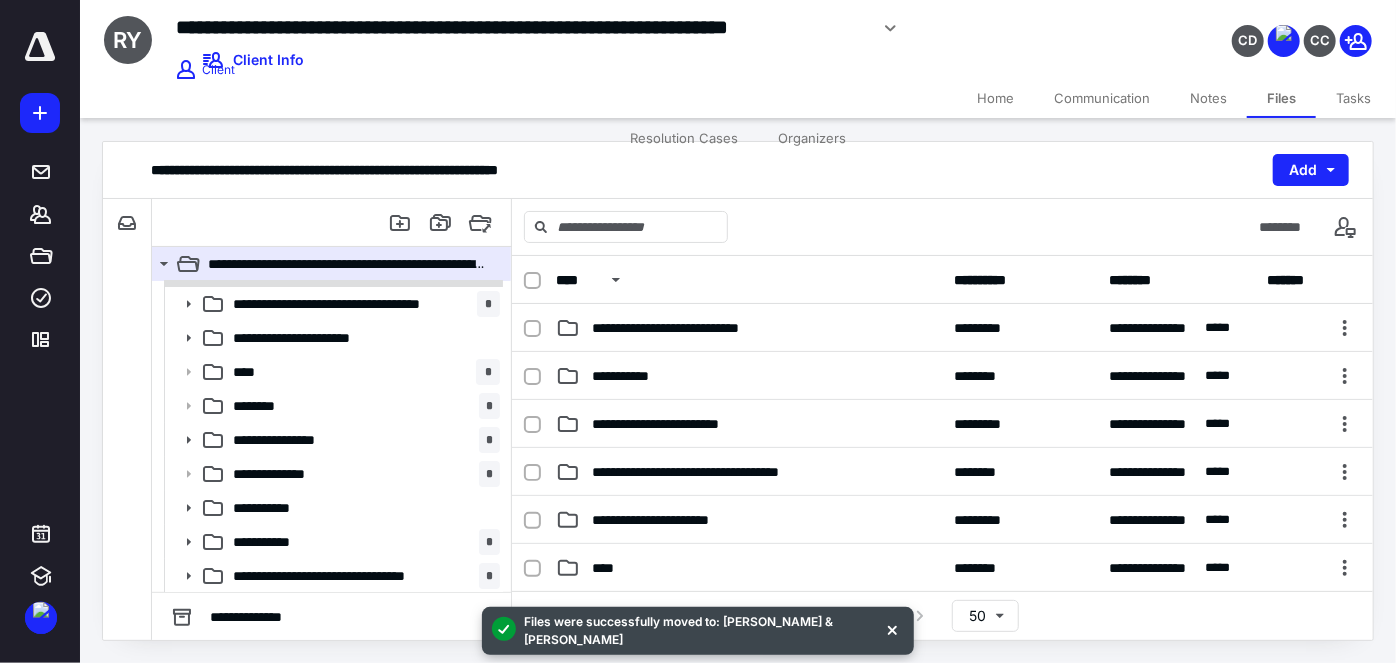 scroll, scrollTop: 96, scrollLeft: 0, axis: vertical 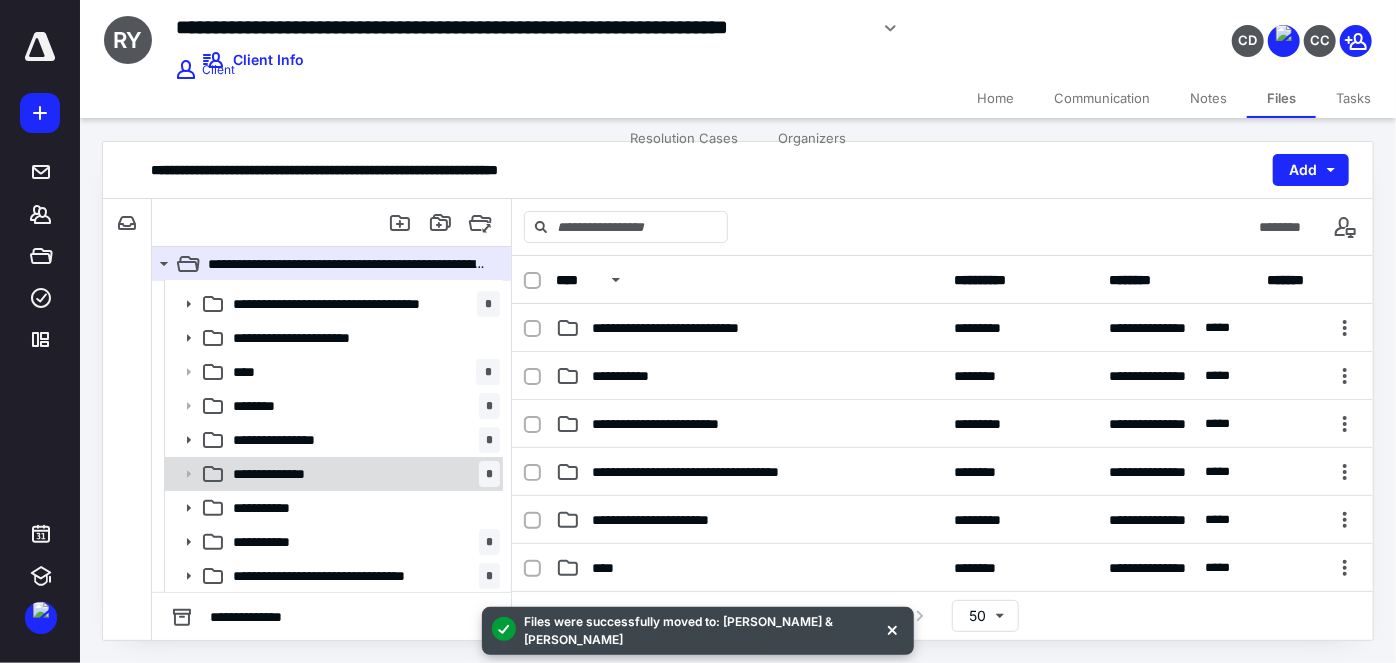 click on "**********" at bounding box center (362, 474) 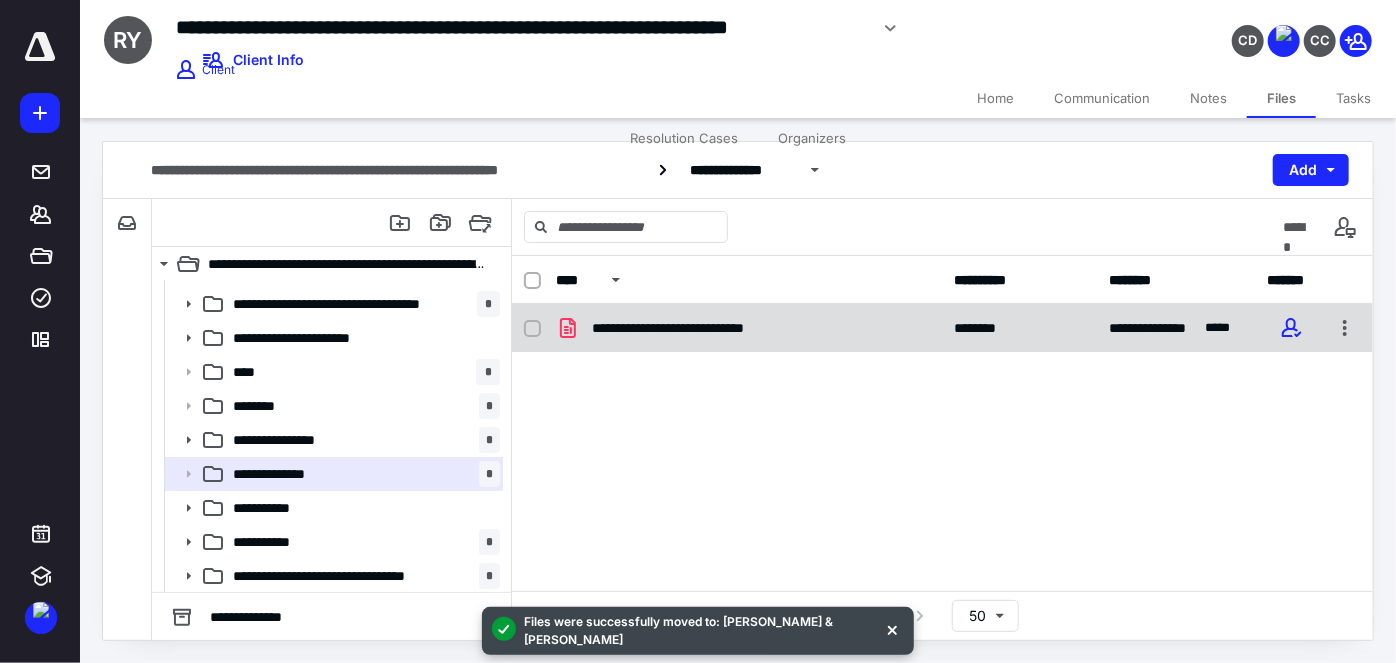 click on "**********" at bounding box center (749, 328) 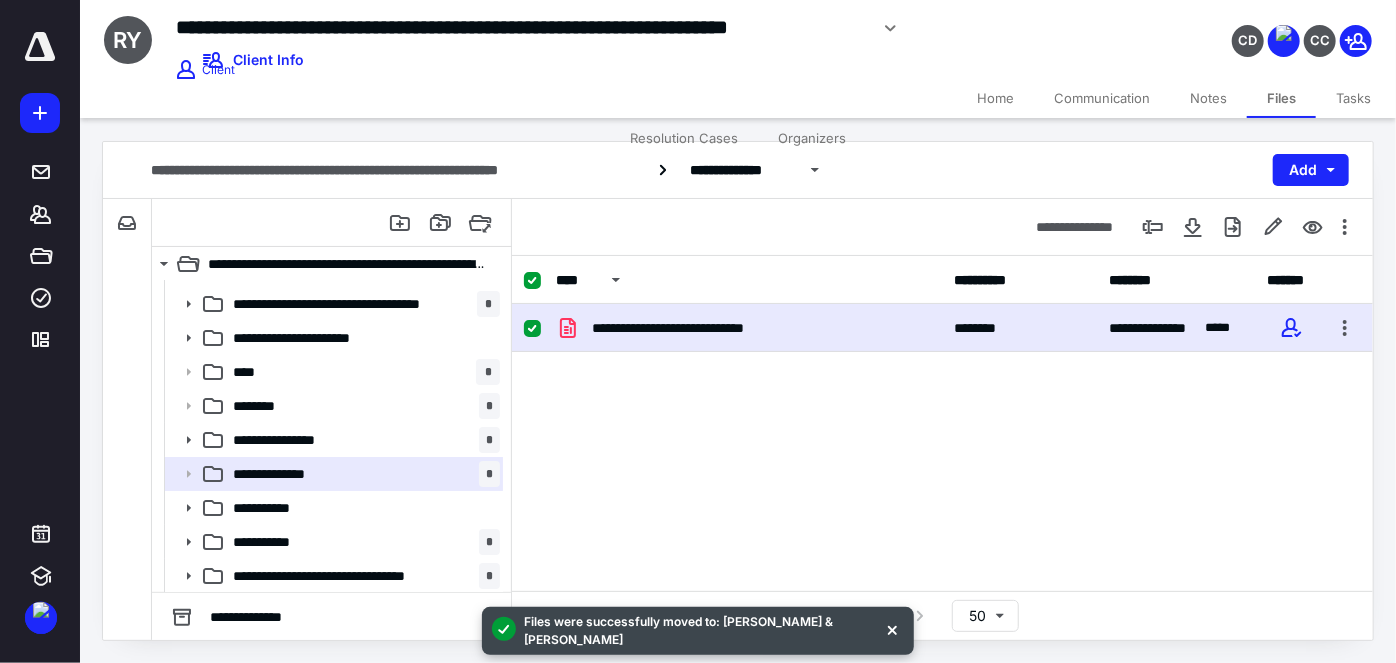 click on "**********" at bounding box center (749, 328) 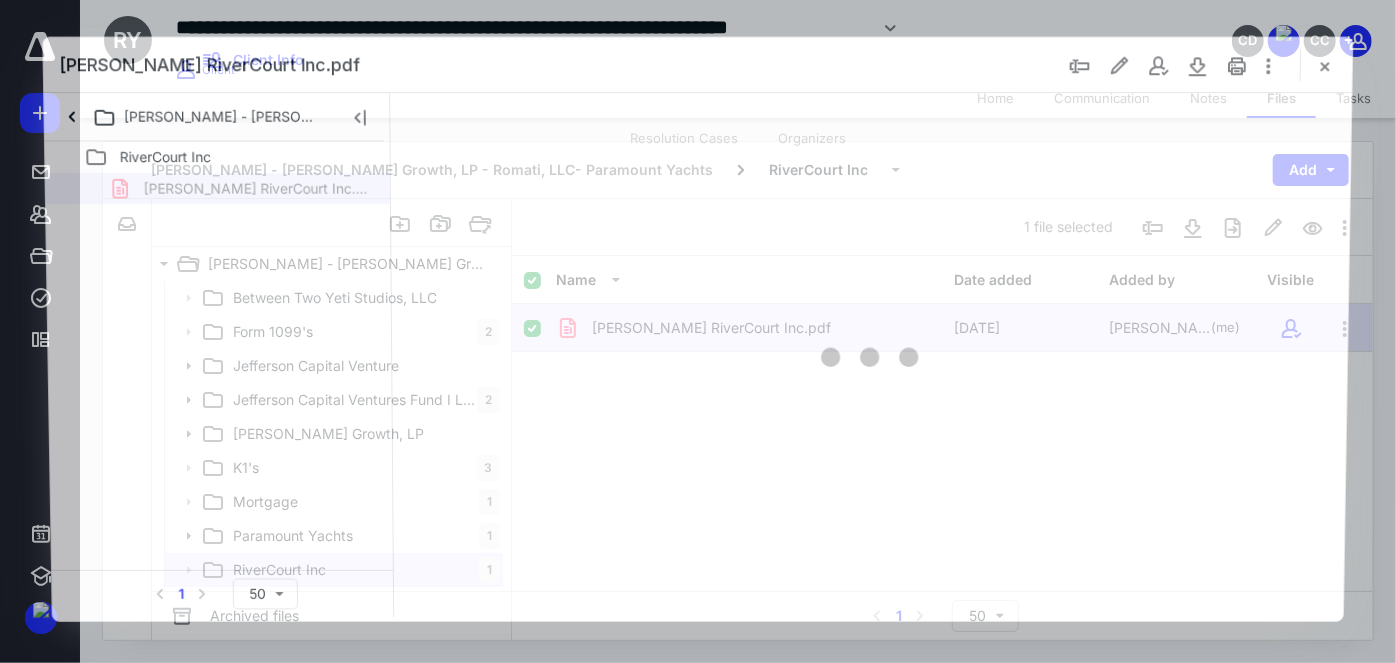 scroll, scrollTop: 0, scrollLeft: 0, axis: both 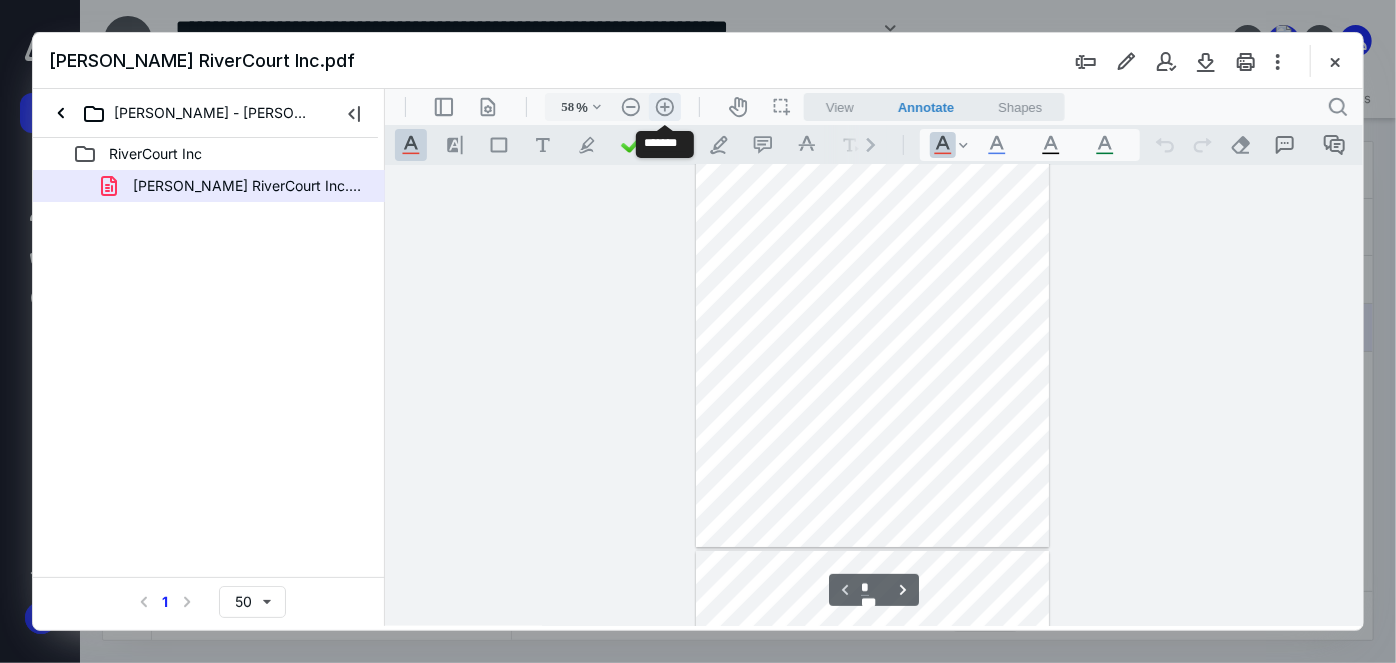 click on ".cls-1{fill:#abb0c4;} icon - header - zoom - in - line" at bounding box center (664, 106) 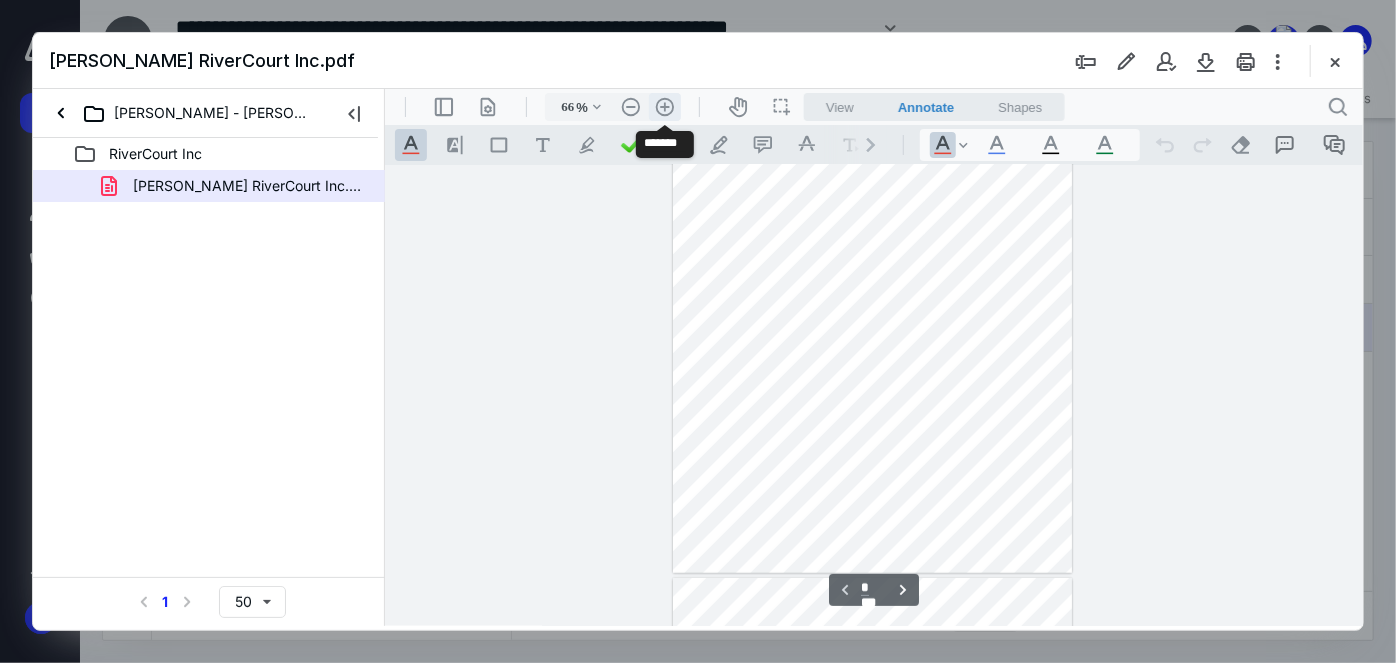 click on ".cls-1{fill:#abb0c4;} icon - header - zoom - in - line" at bounding box center [664, 106] 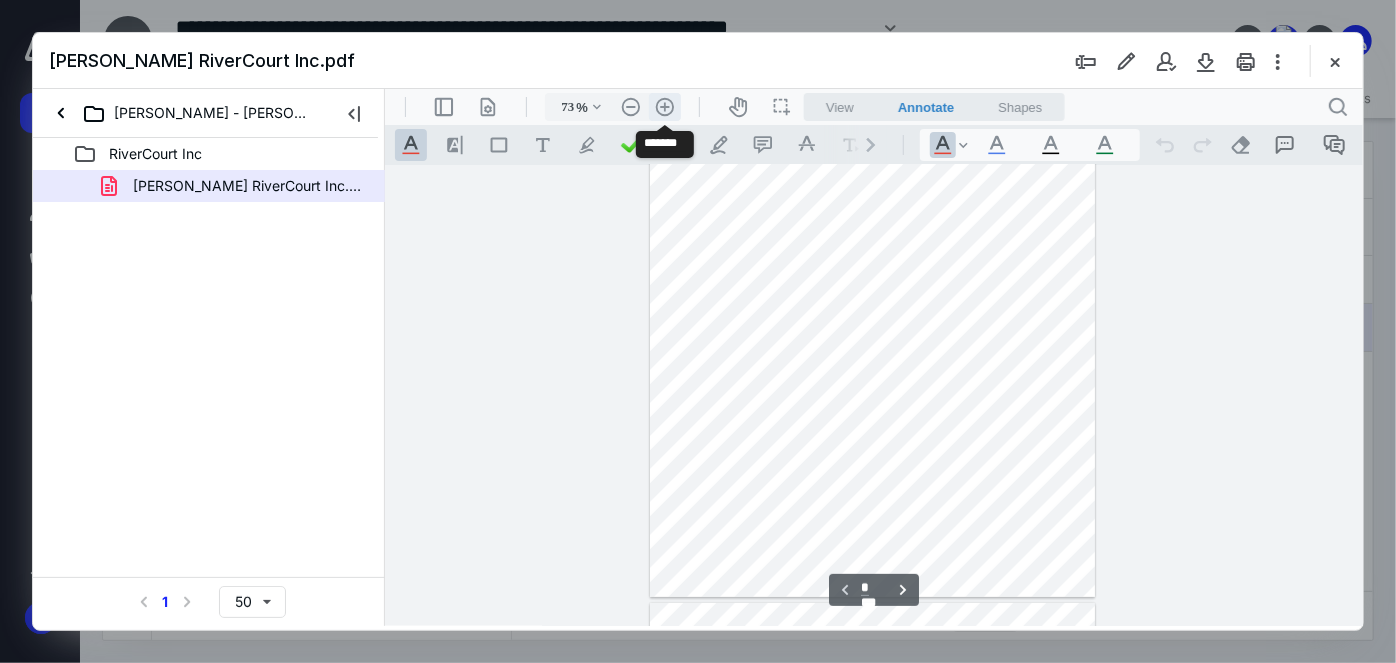 click on ".cls-1{fill:#abb0c4;} icon - header - zoom - in - line" at bounding box center [664, 106] 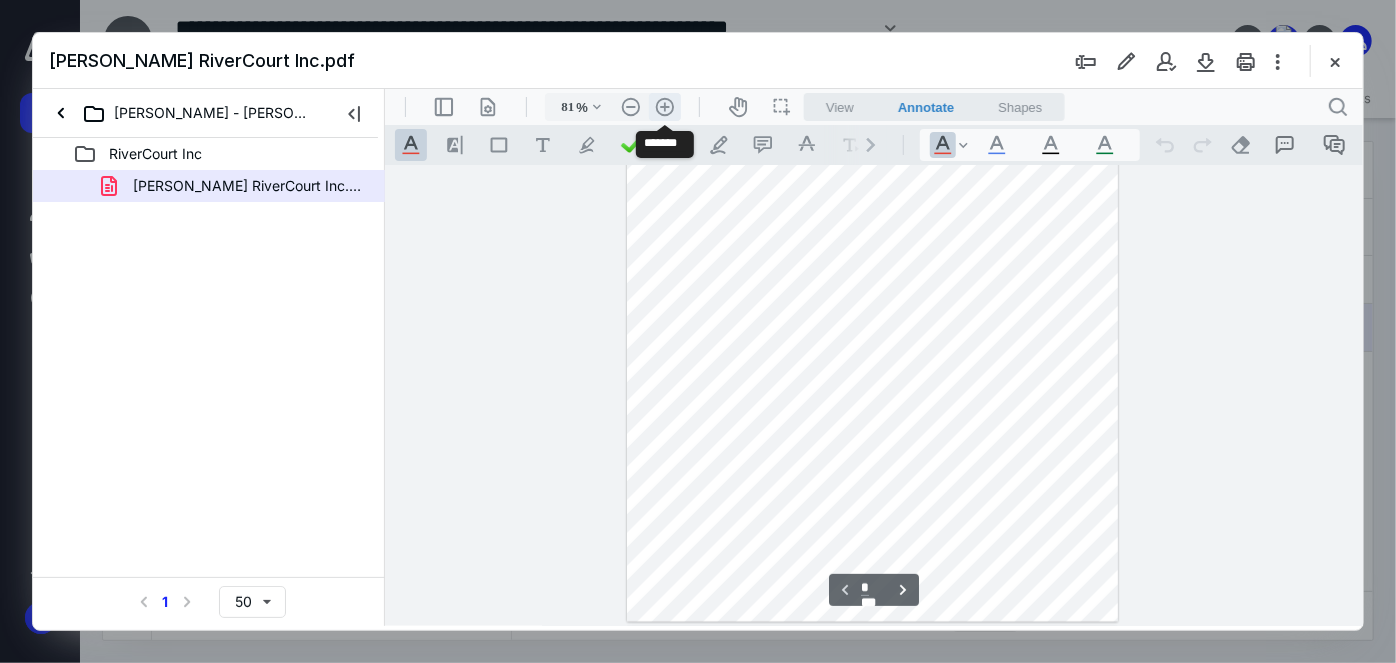 click on ".cls-1{fill:#abb0c4;} icon - header - zoom - in - line" at bounding box center [664, 106] 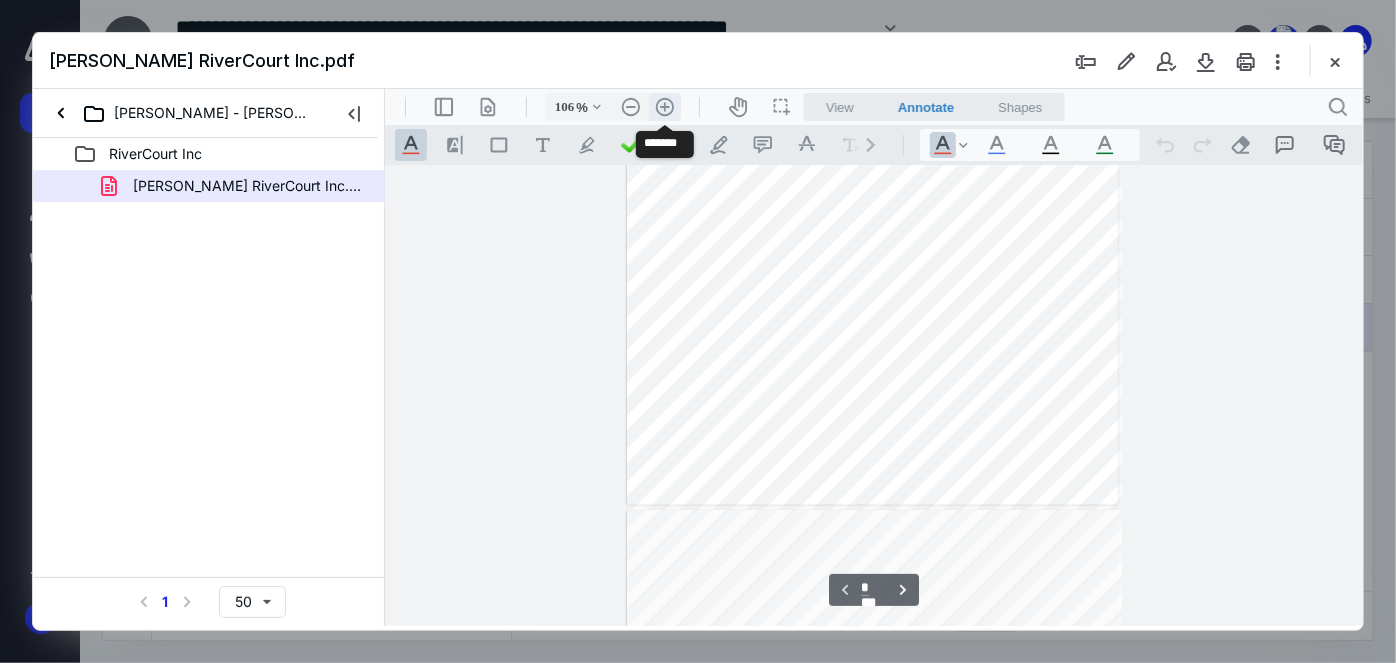 click on ".cls-1{fill:#abb0c4;} icon - header - zoom - in - line" at bounding box center (664, 106) 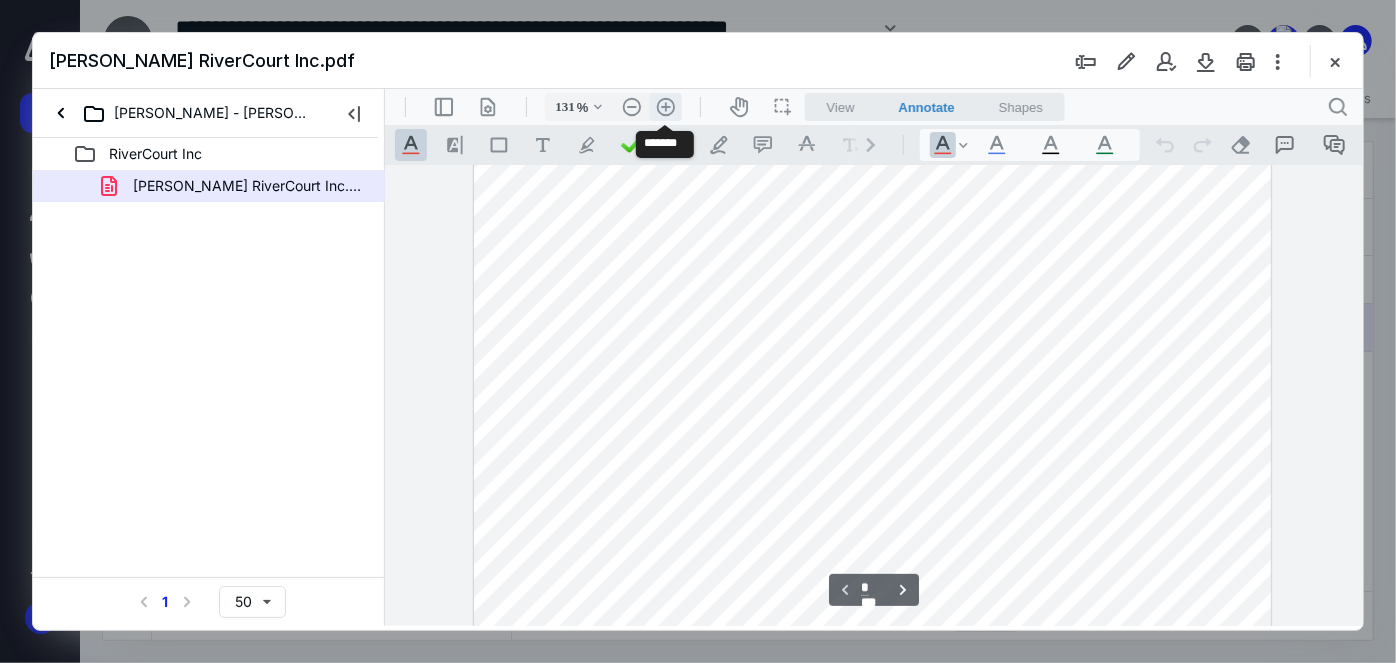 click on ".cls-1{fill:#abb0c4;} icon - header - zoom - in - line" at bounding box center [665, 106] 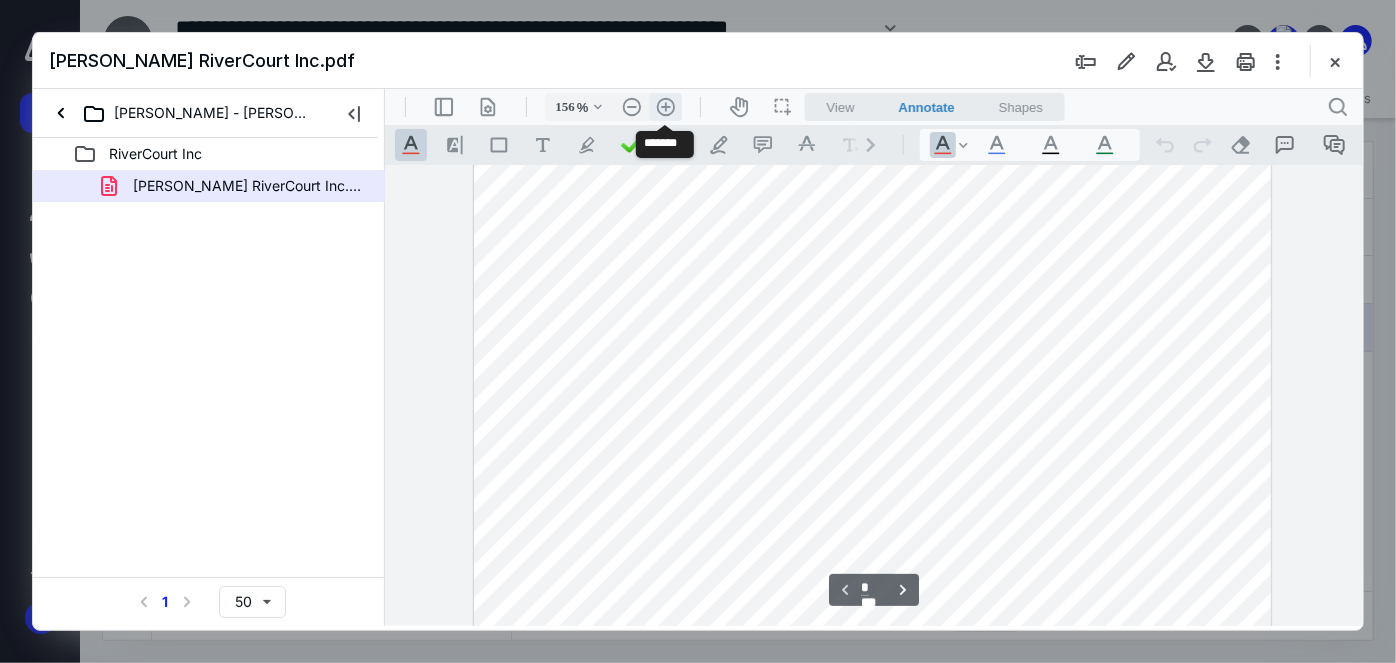 scroll, scrollTop: 533, scrollLeft: 0, axis: vertical 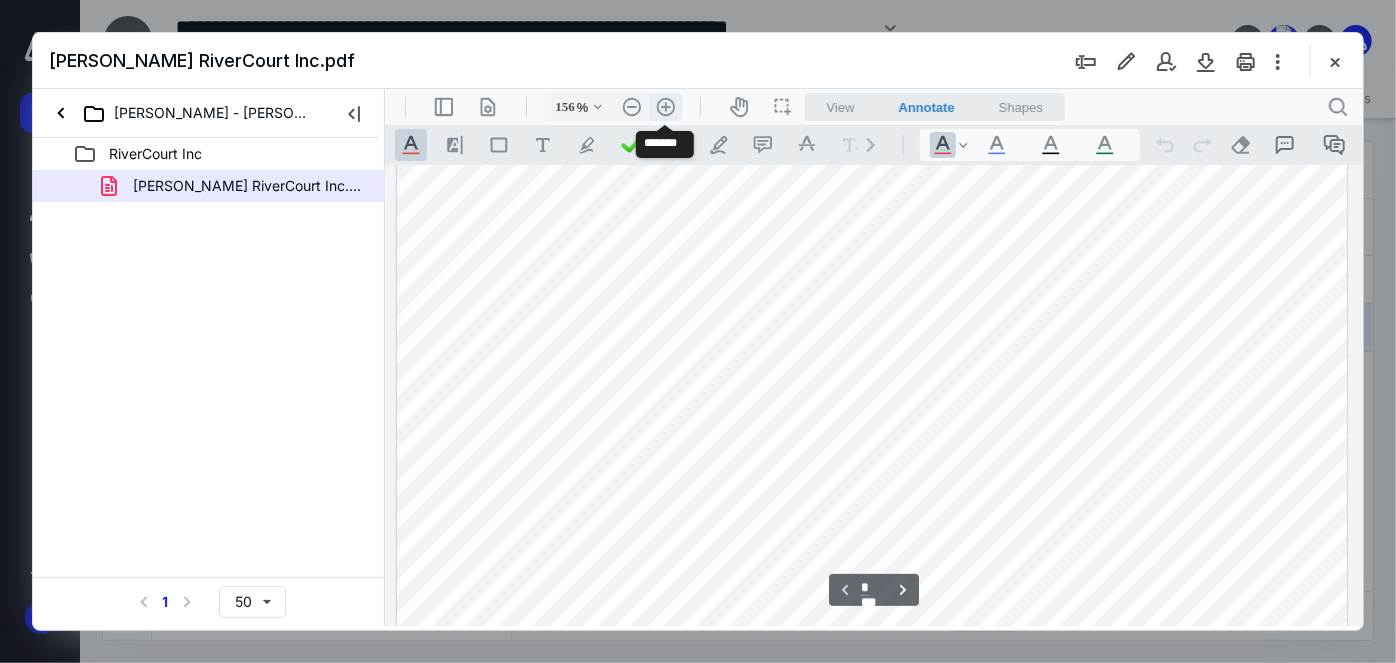 click on ".cls-1{fill:#abb0c4;} icon - header - zoom - in - line" at bounding box center [665, 106] 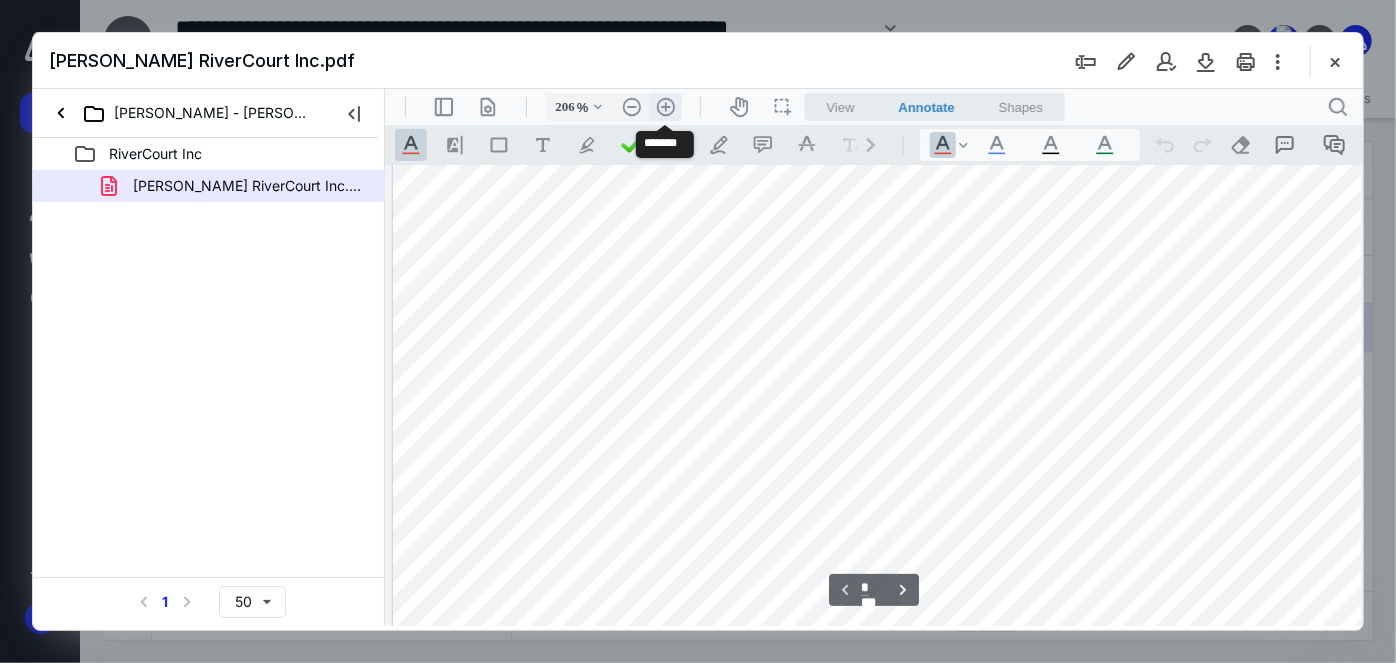 scroll, scrollTop: 768, scrollLeft: 153, axis: both 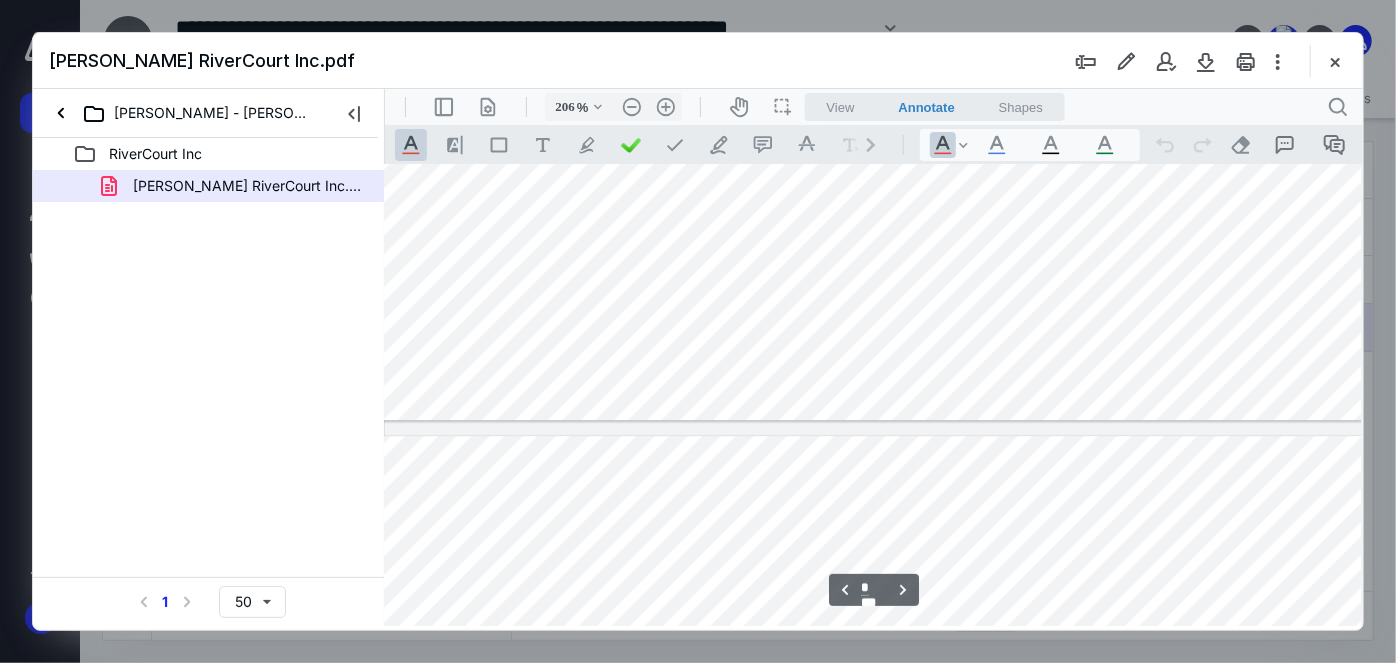 type on "*" 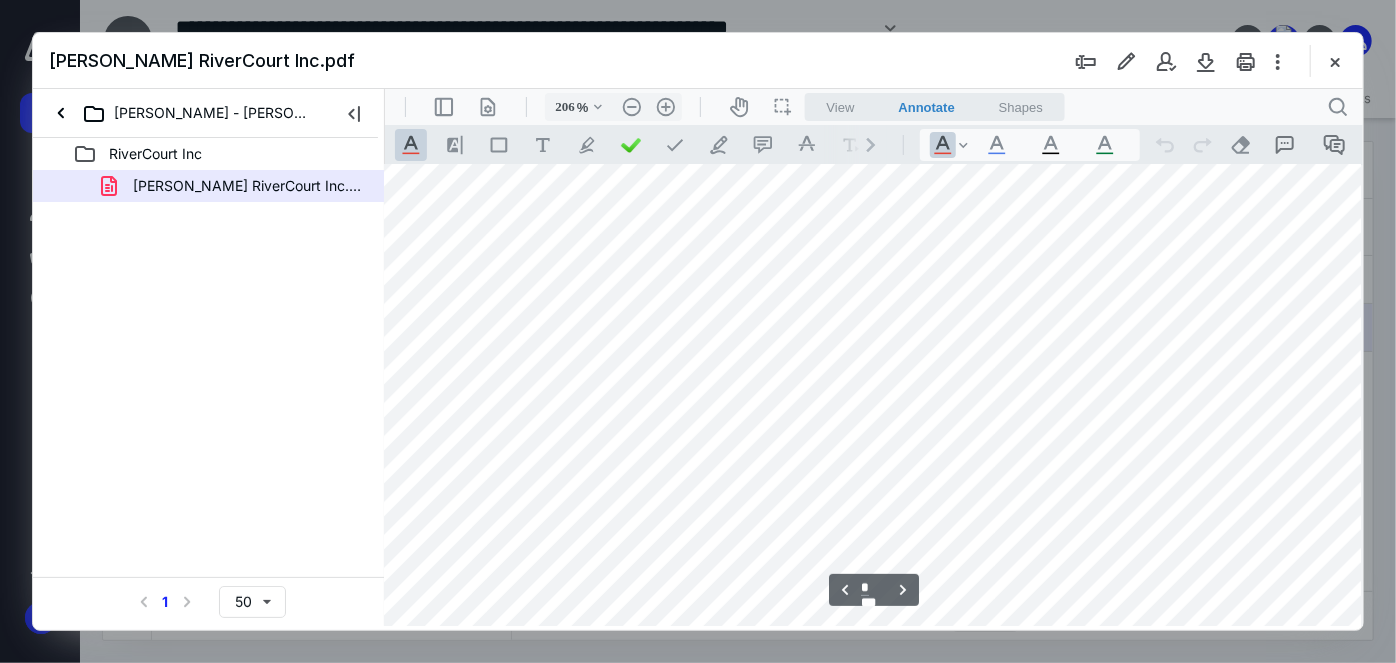 scroll, scrollTop: 3313, scrollLeft: 153, axis: both 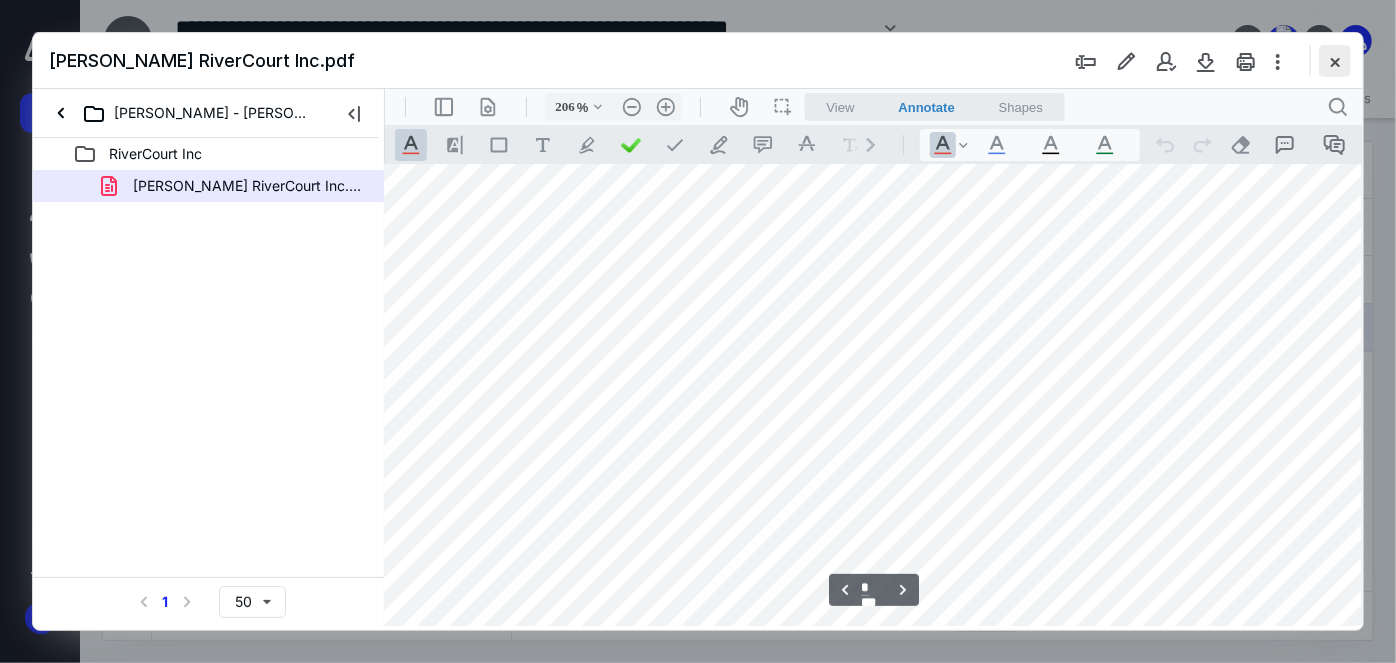 click at bounding box center [1335, 61] 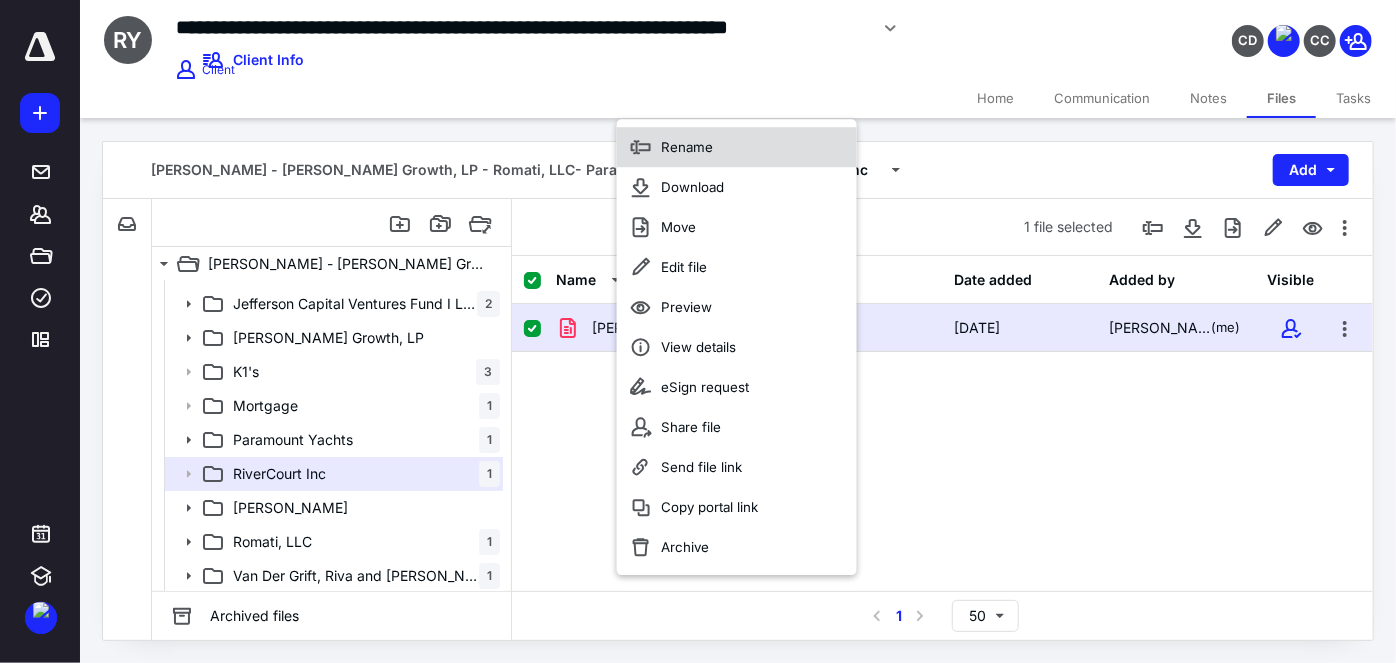 click on "Rename" at bounding box center (737, 147) 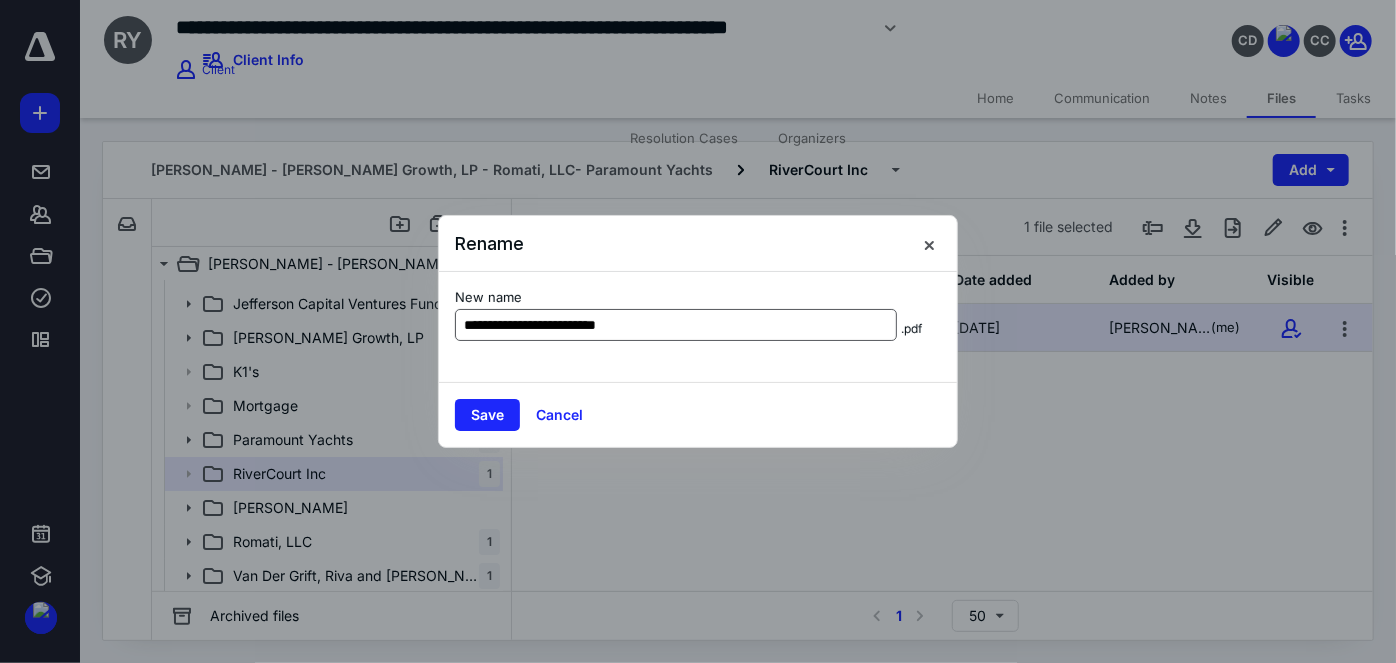 click on "**********" at bounding box center [676, 325] 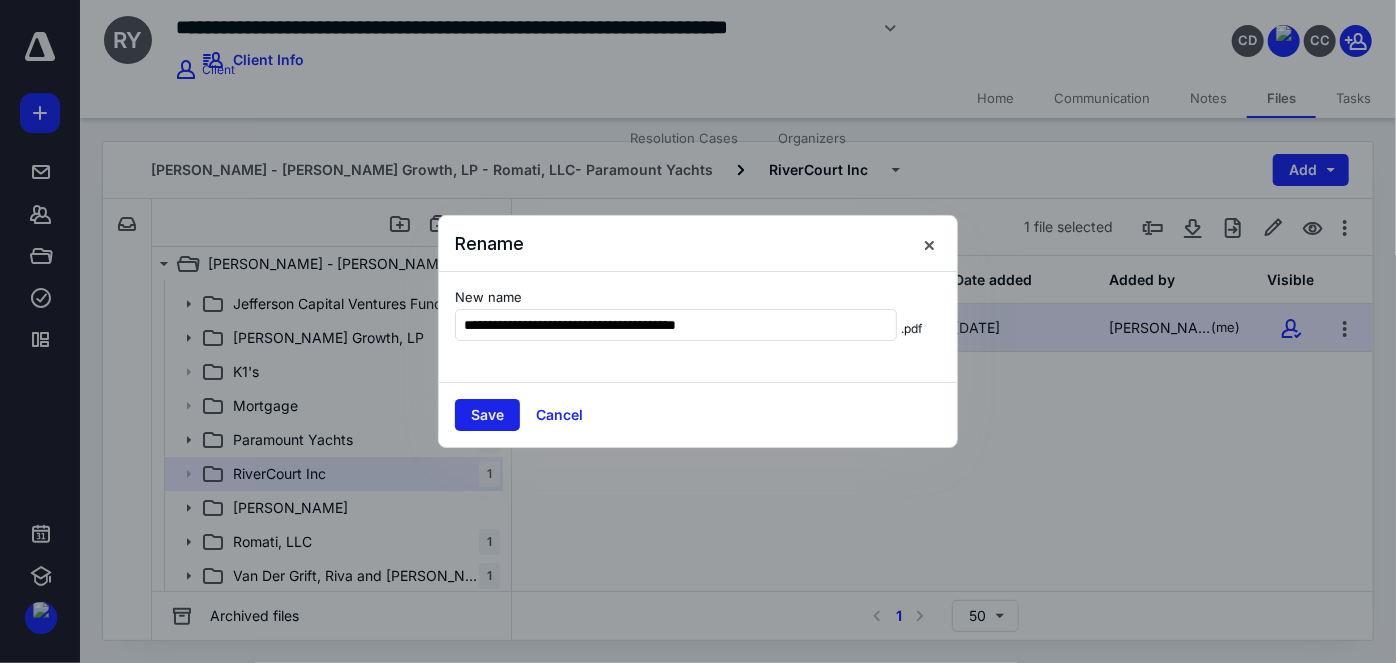 type on "**********" 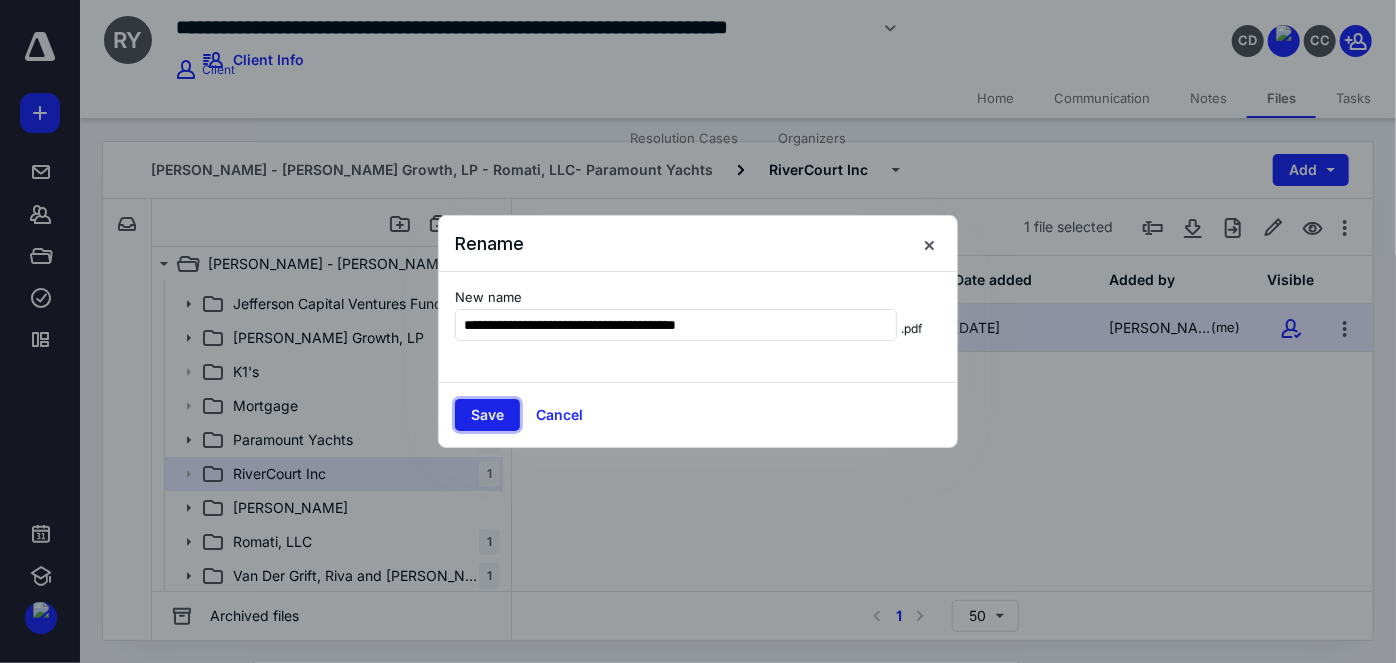 click on "Save" at bounding box center [487, 415] 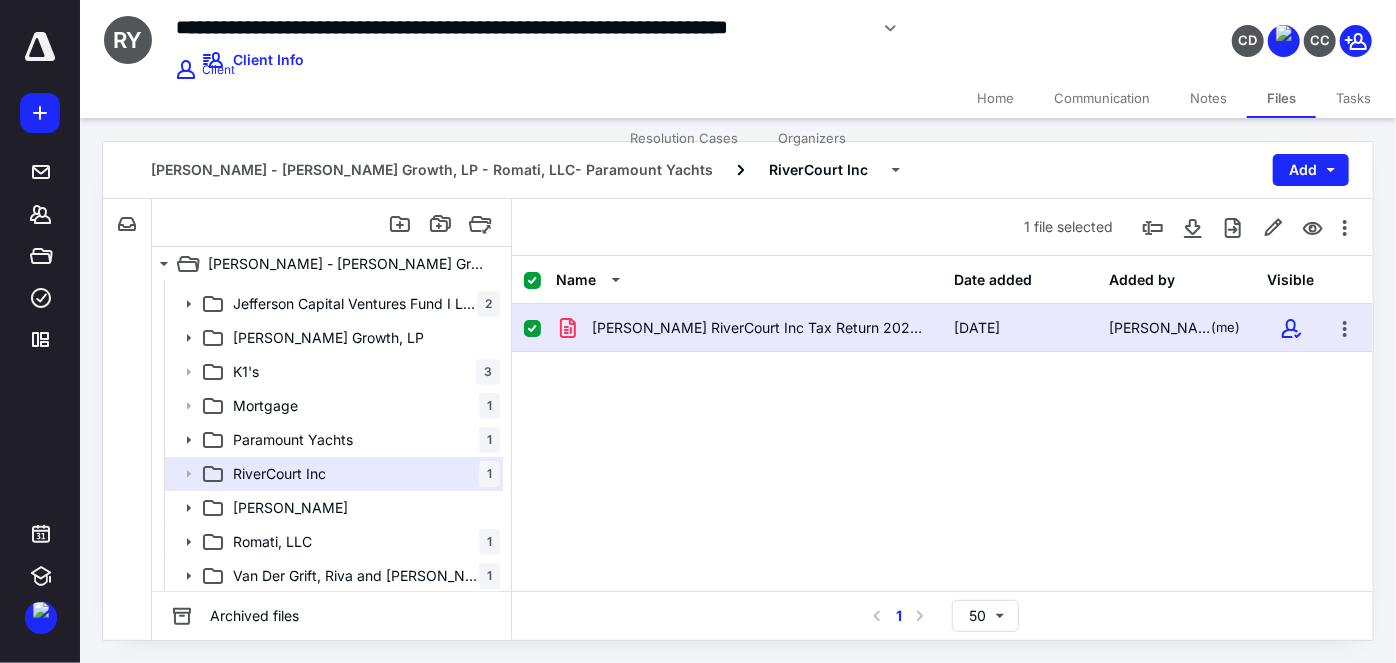 click at bounding box center (532, 329) 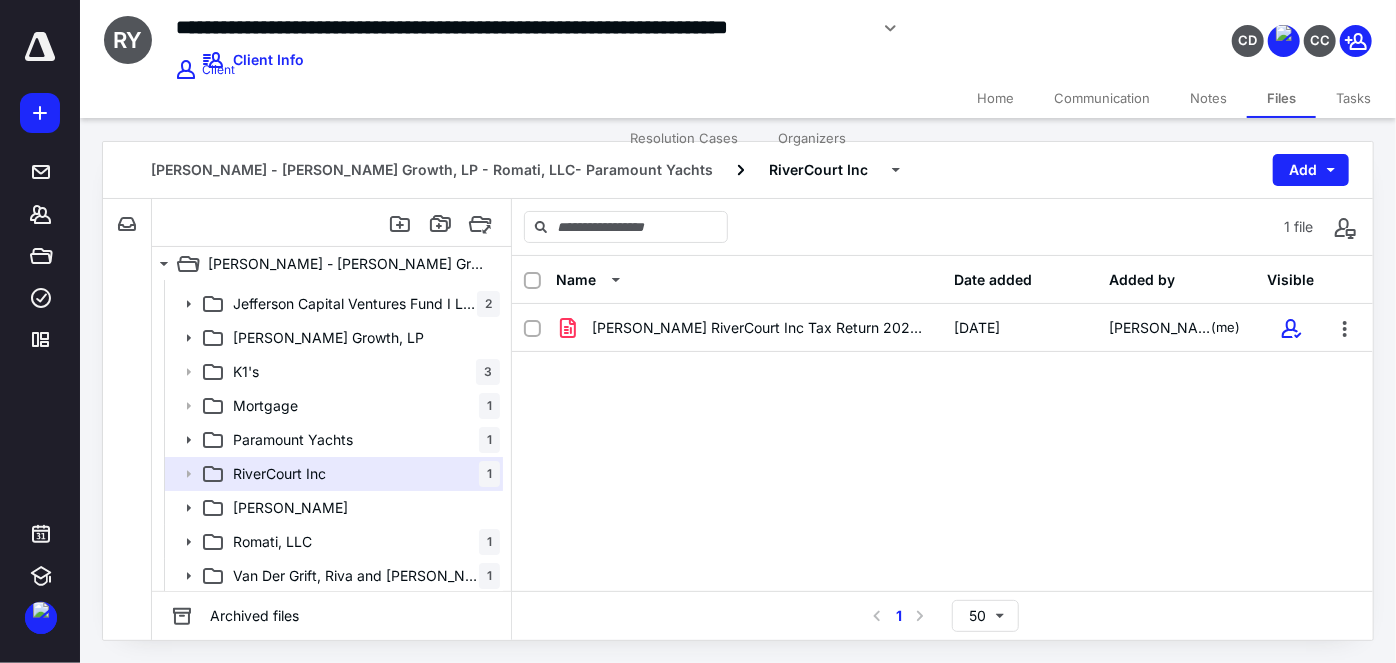 click on "Robert Riva RiverCourt Inc Tax Return 2023.pdf 7/9/2025 Maria Hernandez  (me)" at bounding box center [942, 454] 